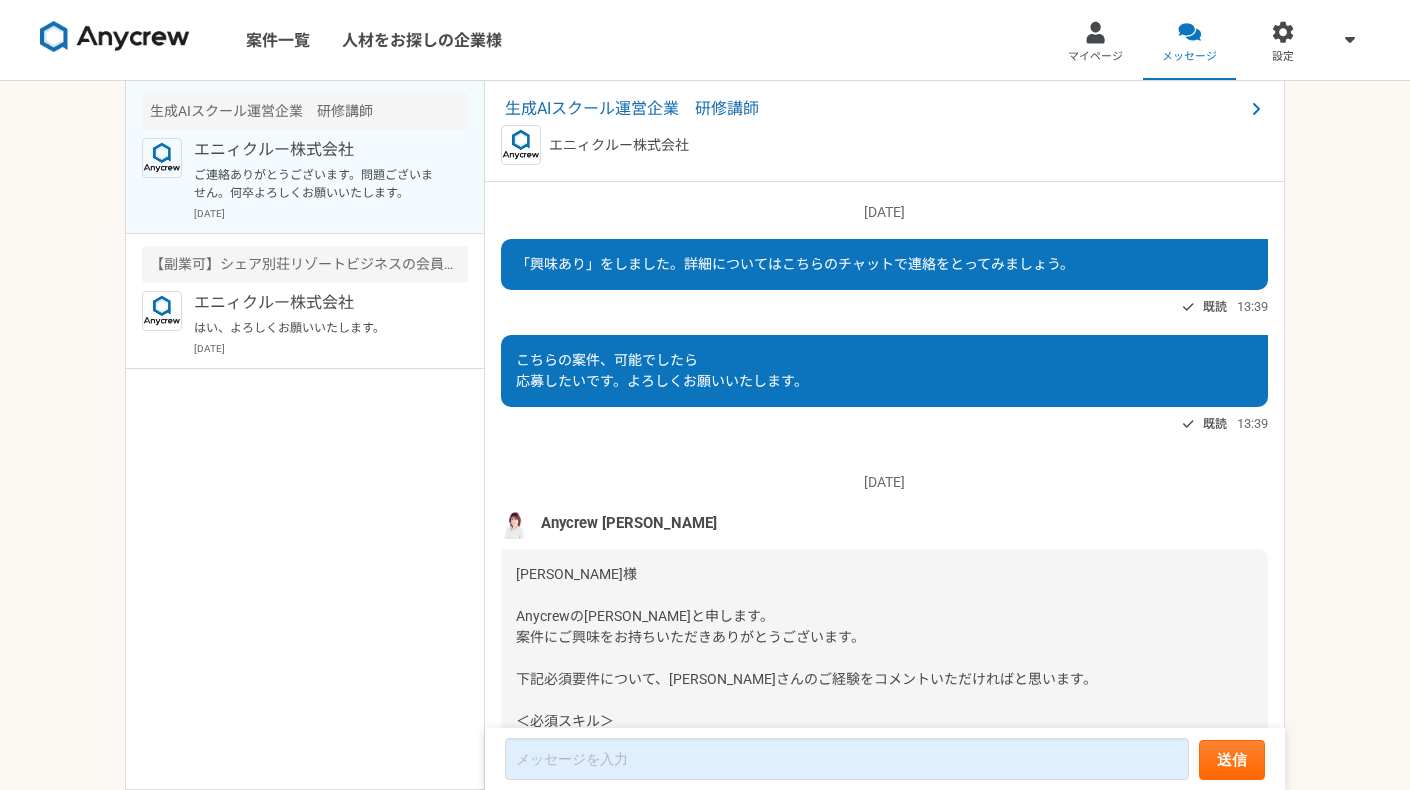 scroll, scrollTop: 0, scrollLeft: 0, axis: both 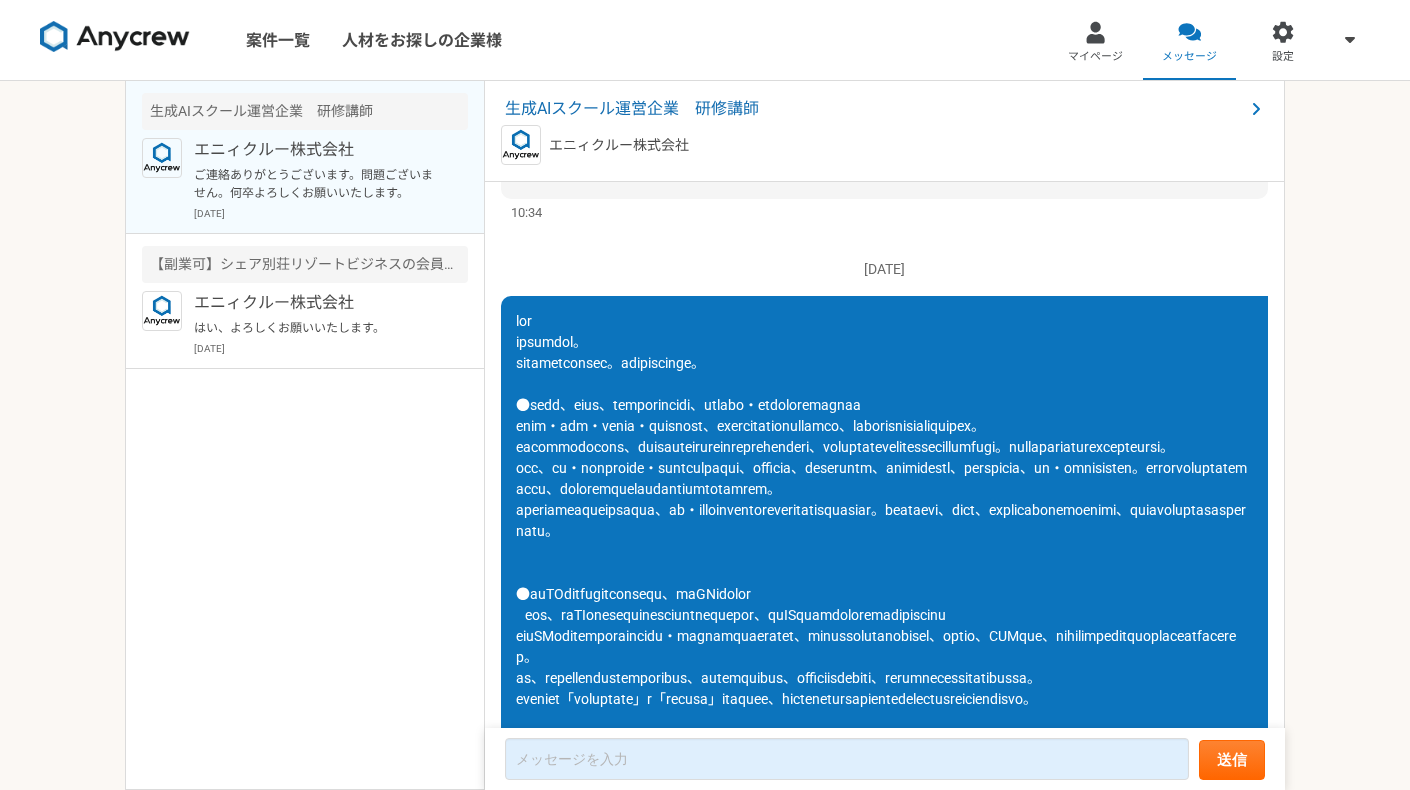 click on "生成AIスクール運営企業　研修講師" at bounding box center (874, 109) 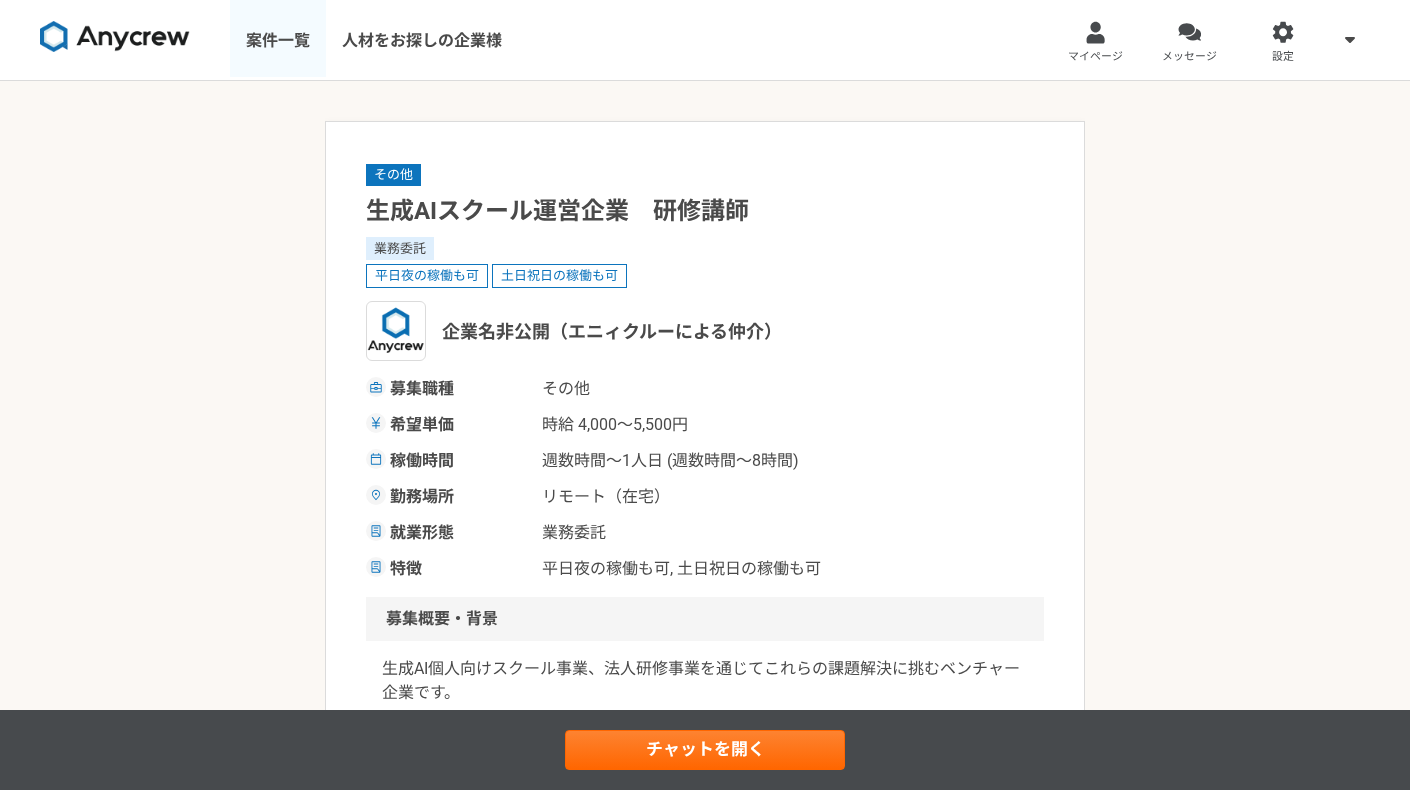 scroll, scrollTop: 0, scrollLeft: 0, axis: both 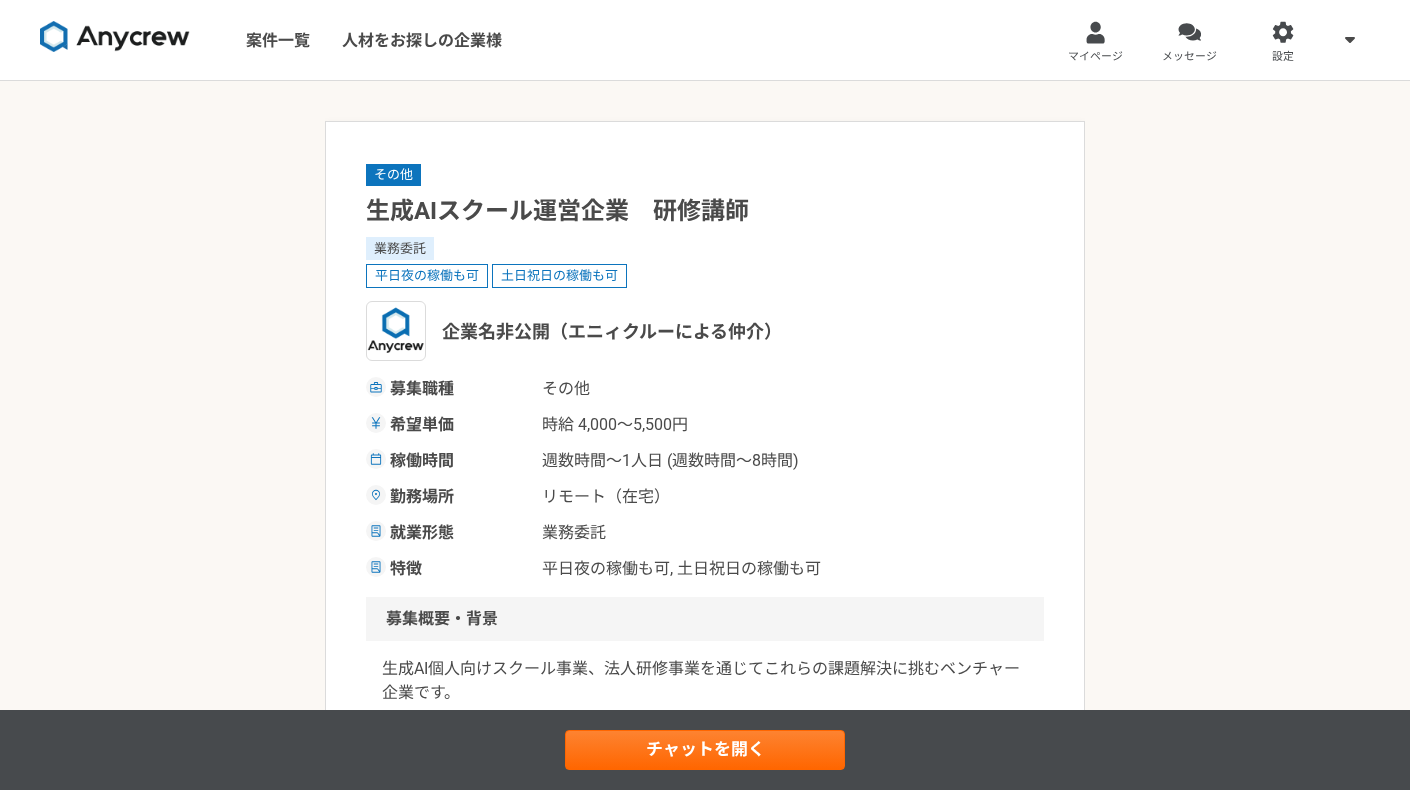 click at bounding box center (115, 37) 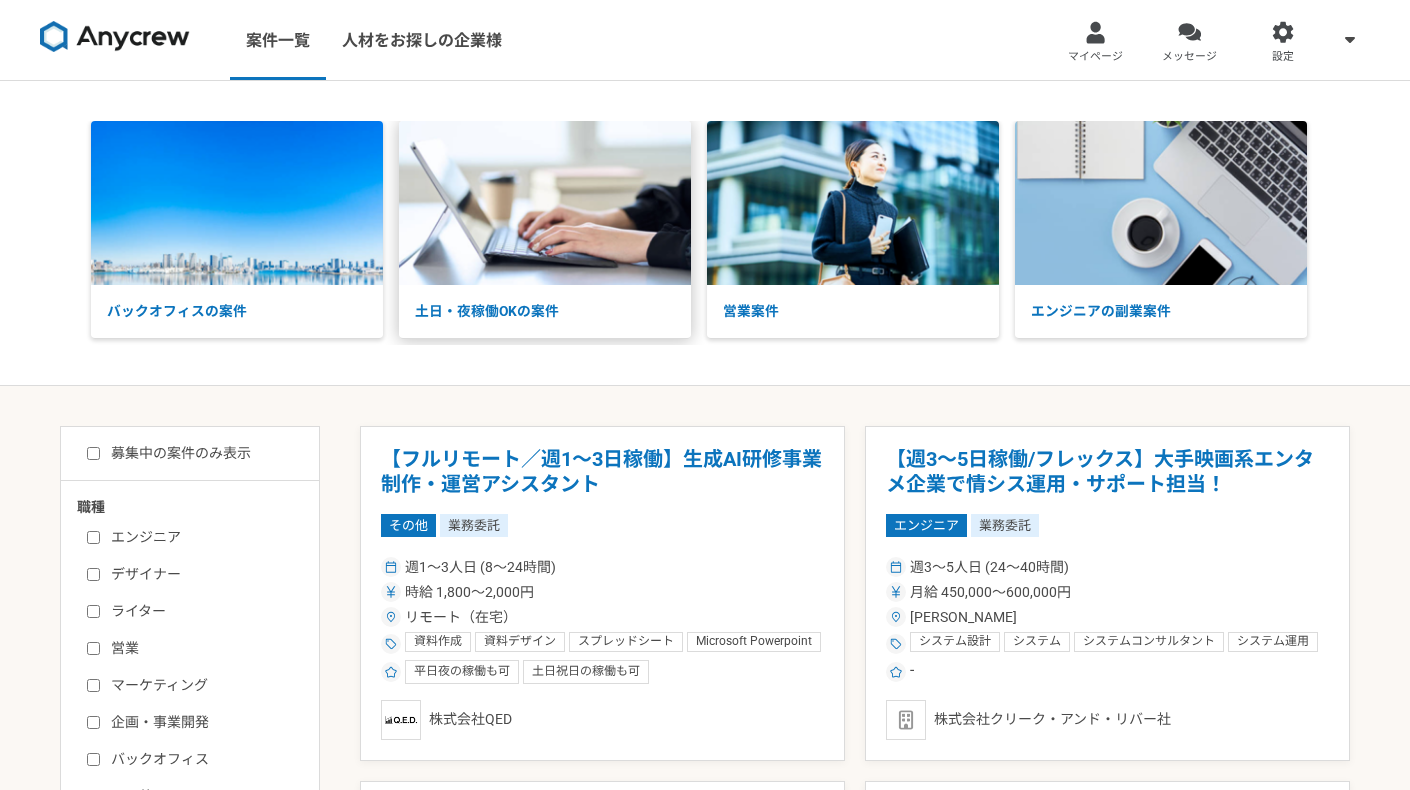 click at bounding box center [545, 203] 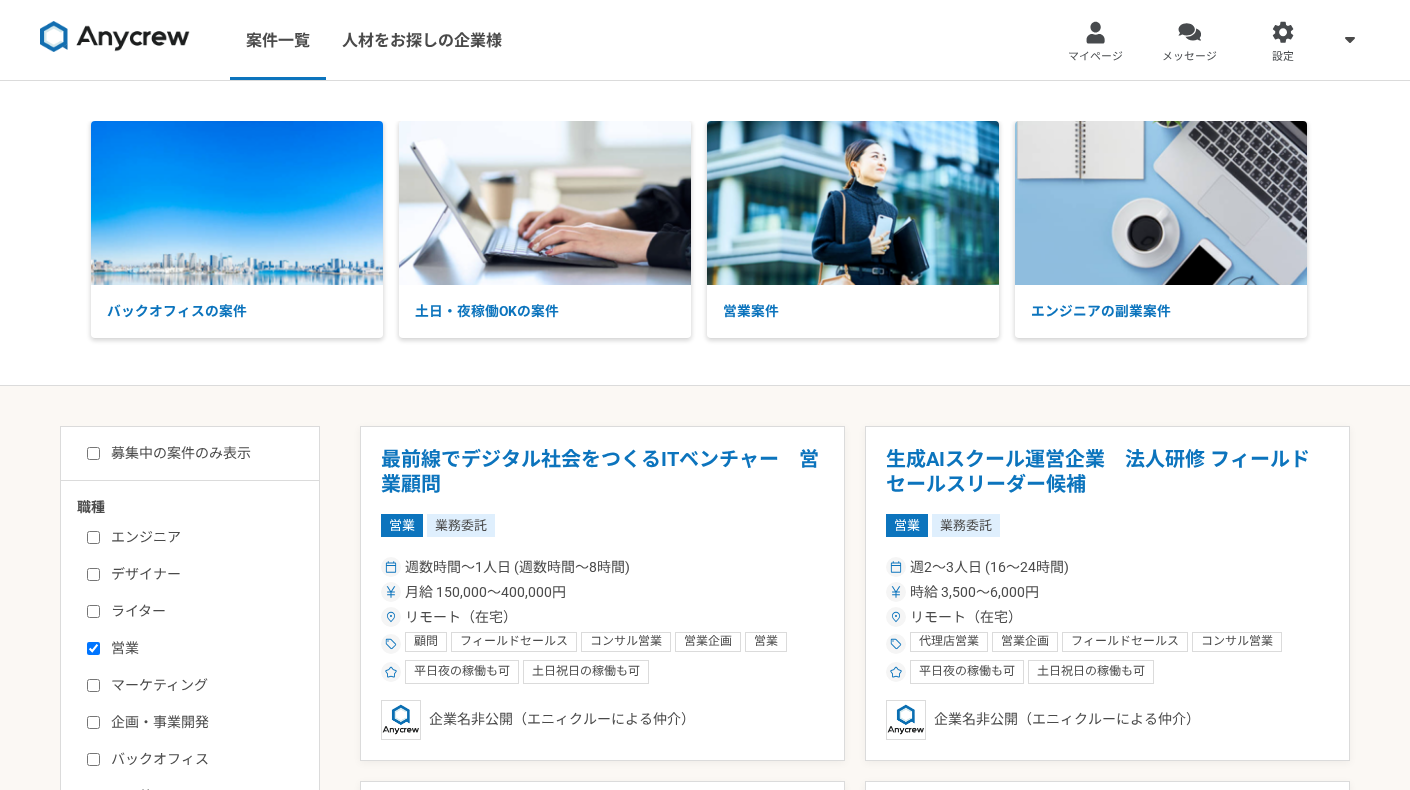 scroll, scrollTop: 0, scrollLeft: 0, axis: both 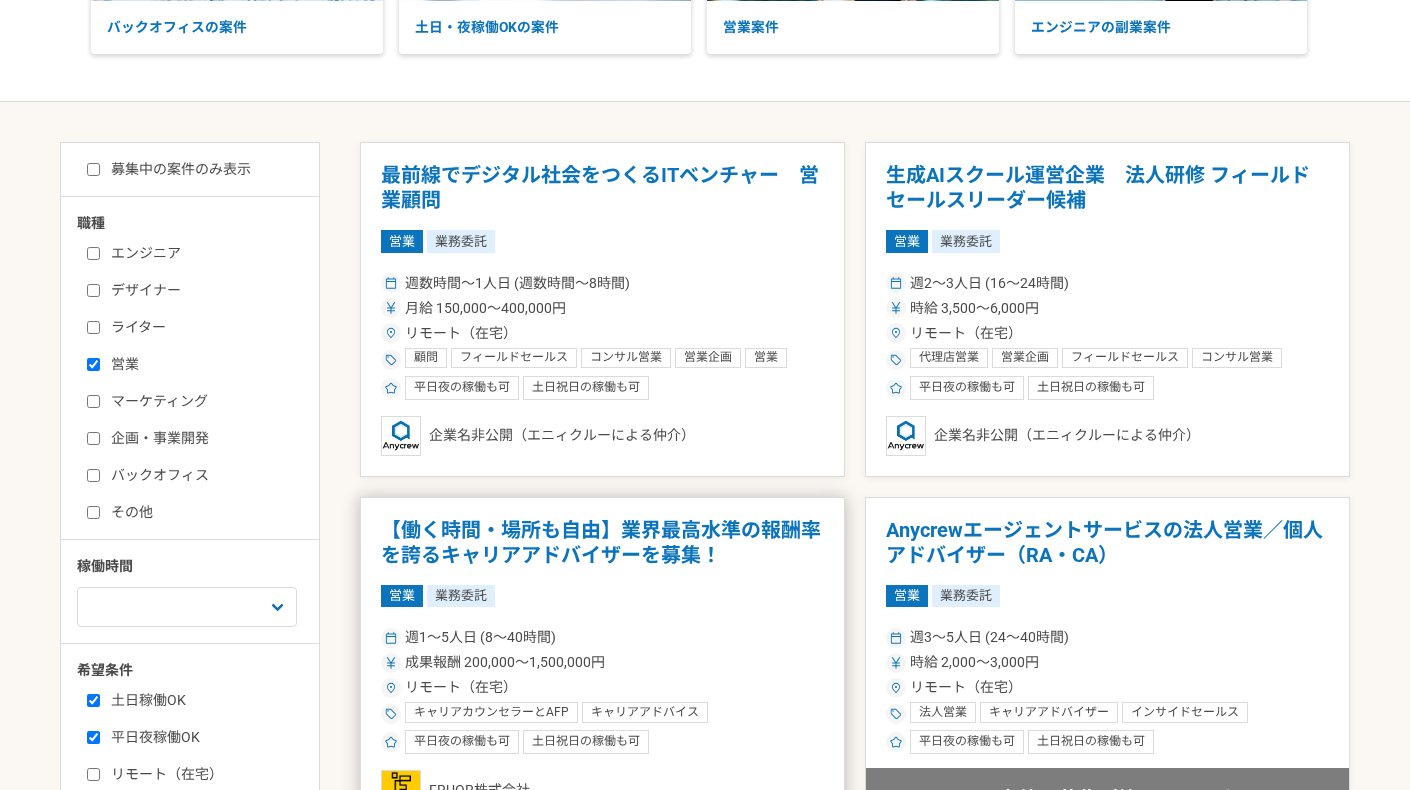click on "【働く時間・場所も自由】業界最高水準の報酬率を誇るキャリアアドバイザーを募集！" at bounding box center [602, 543] 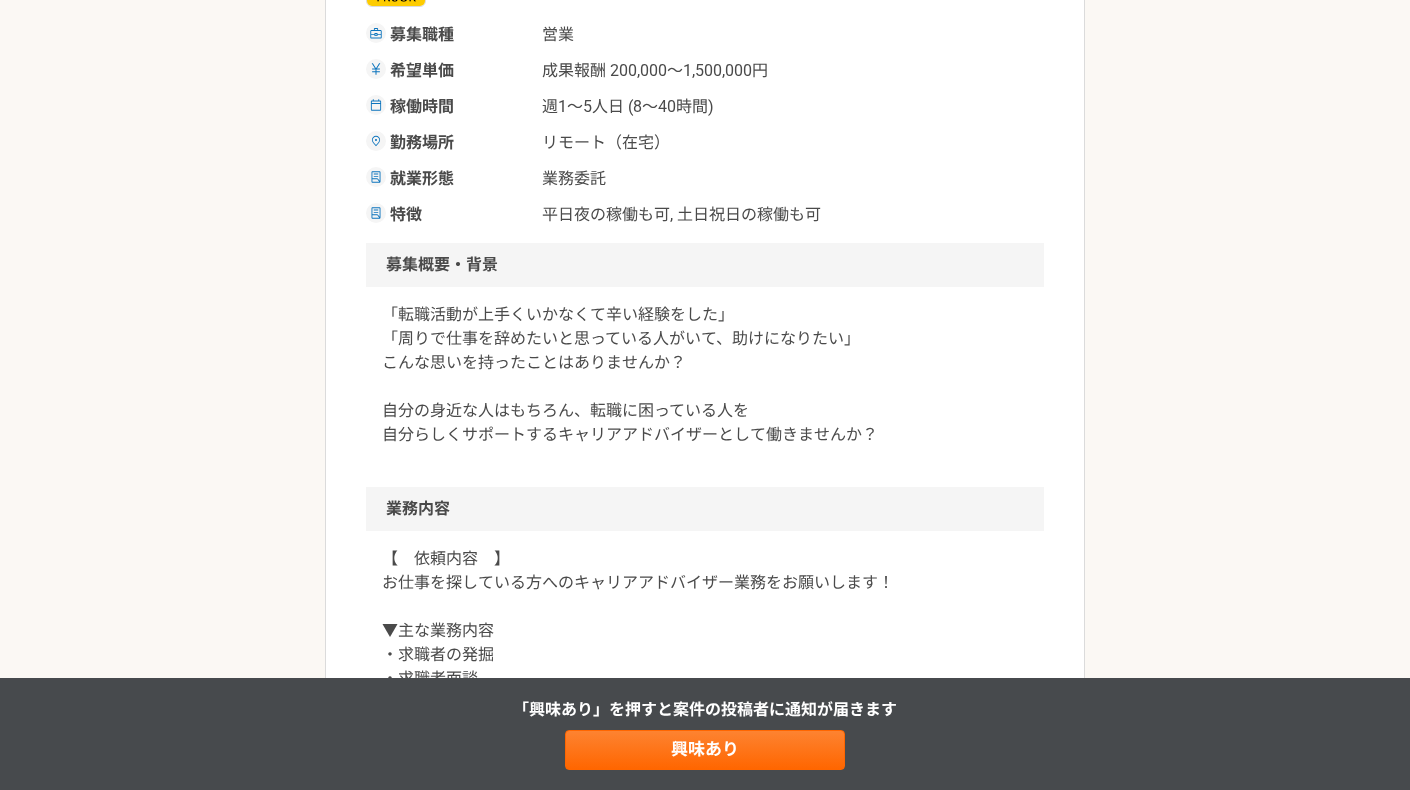 scroll, scrollTop: 390, scrollLeft: 0, axis: vertical 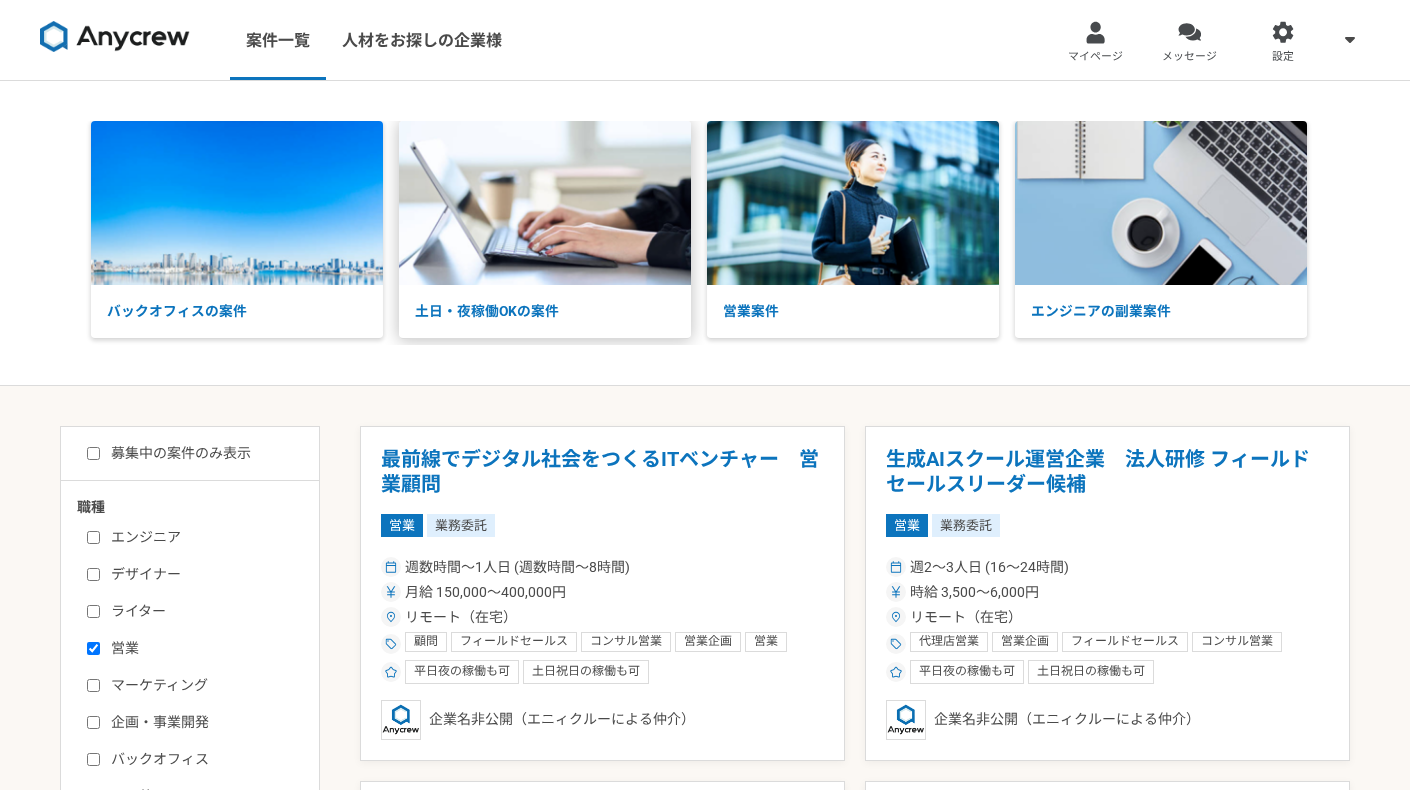click on "土日・夜稼働OKの案件" at bounding box center [545, 311] 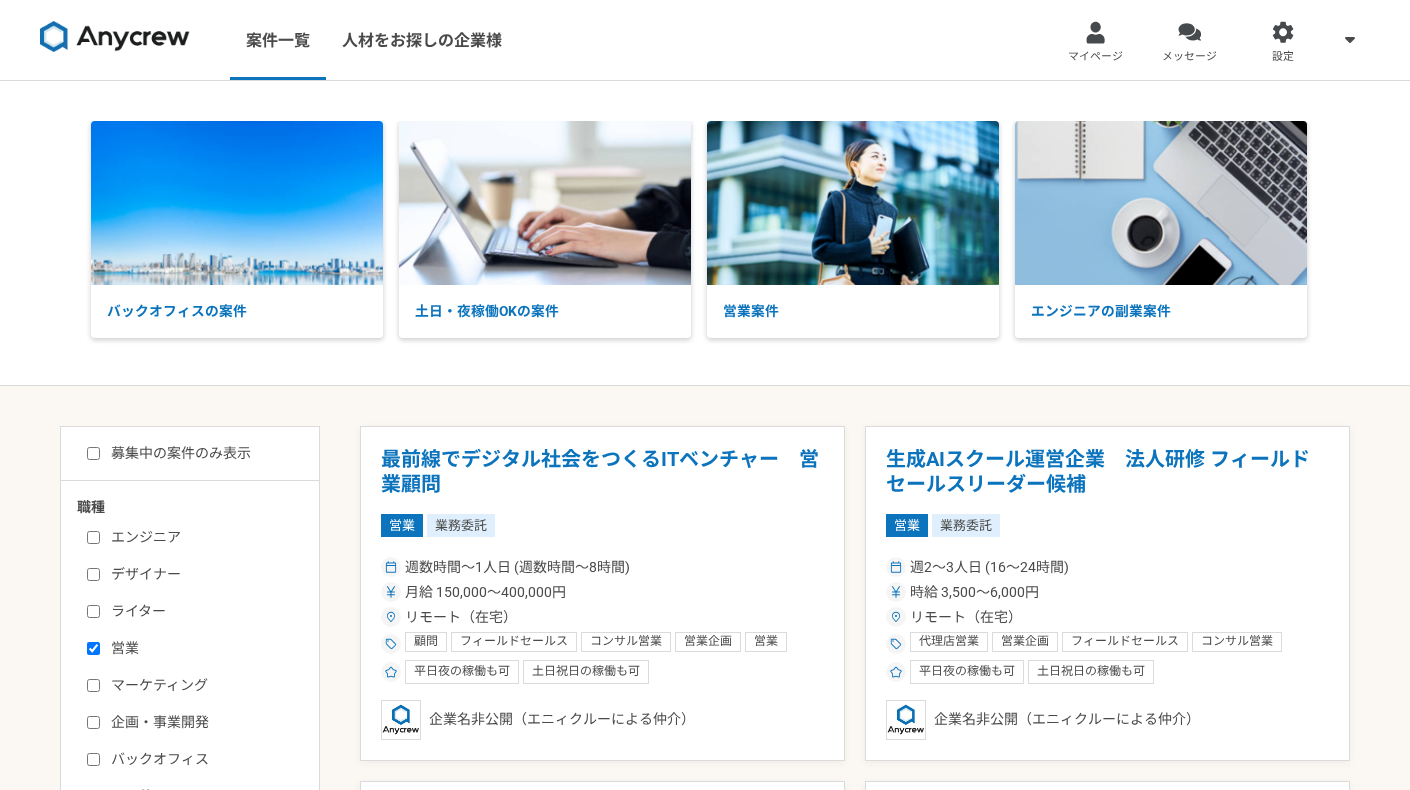 scroll, scrollTop: 0, scrollLeft: 0, axis: both 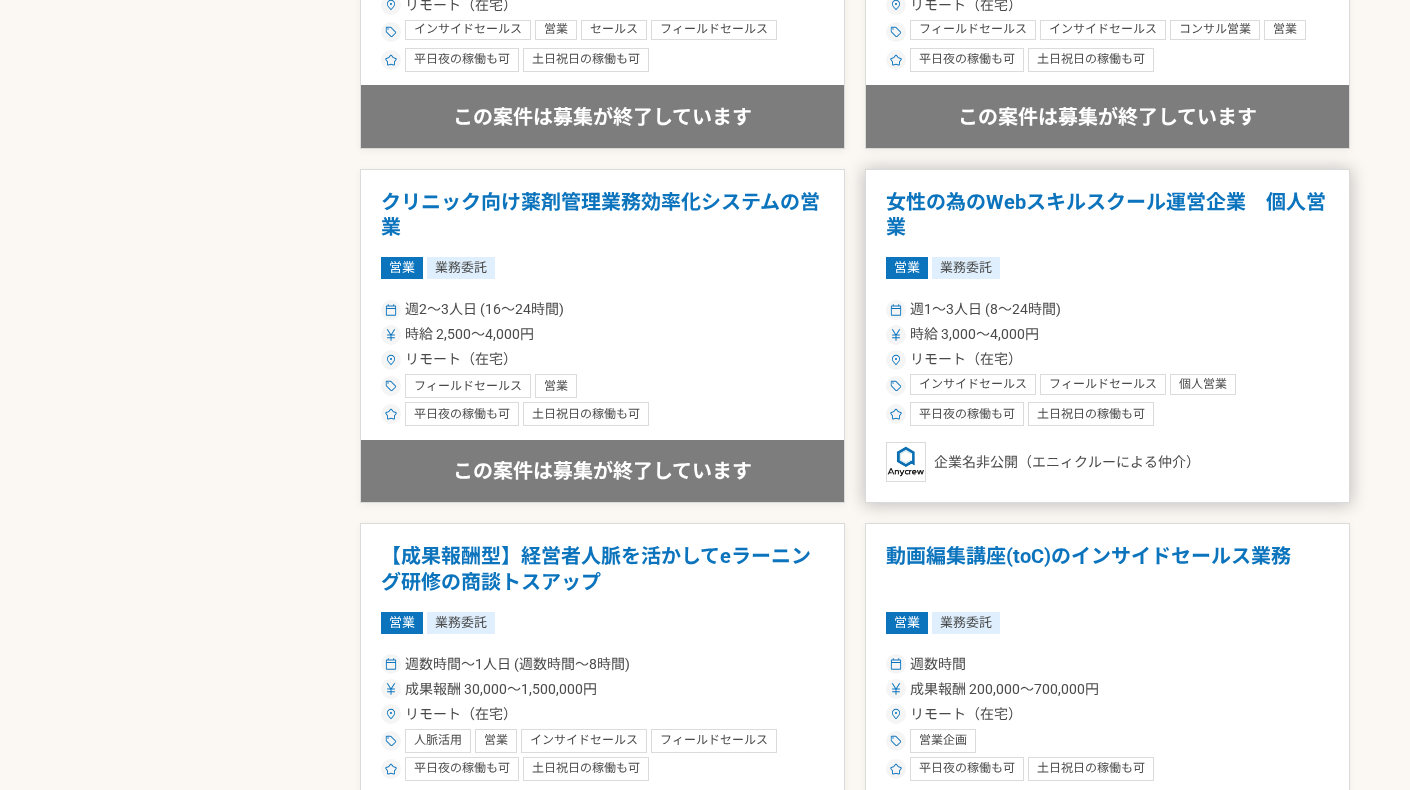 click on "女性の為のWebスキルスクール運営企業　個人営業" at bounding box center (1107, 215) 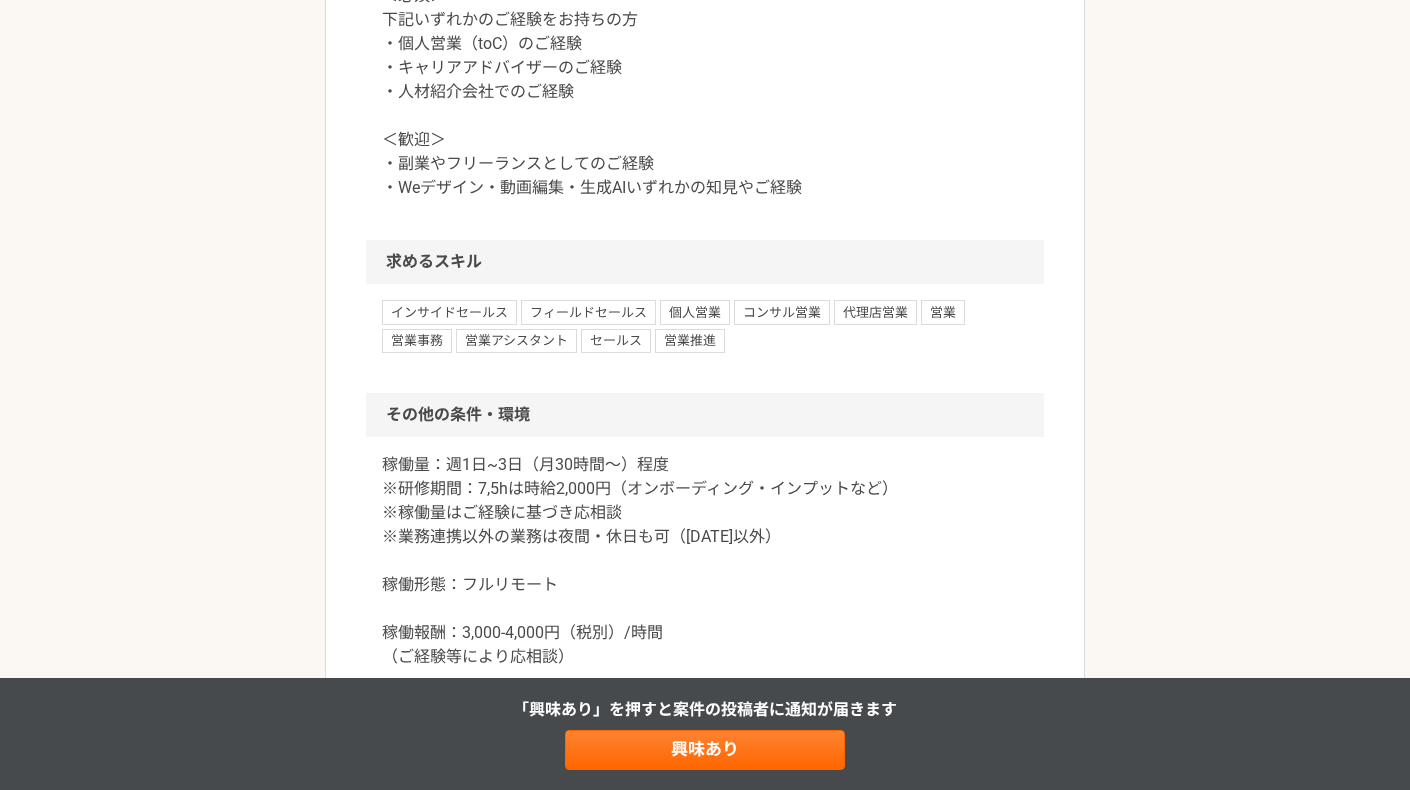 scroll, scrollTop: 1570, scrollLeft: 0, axis: vertical 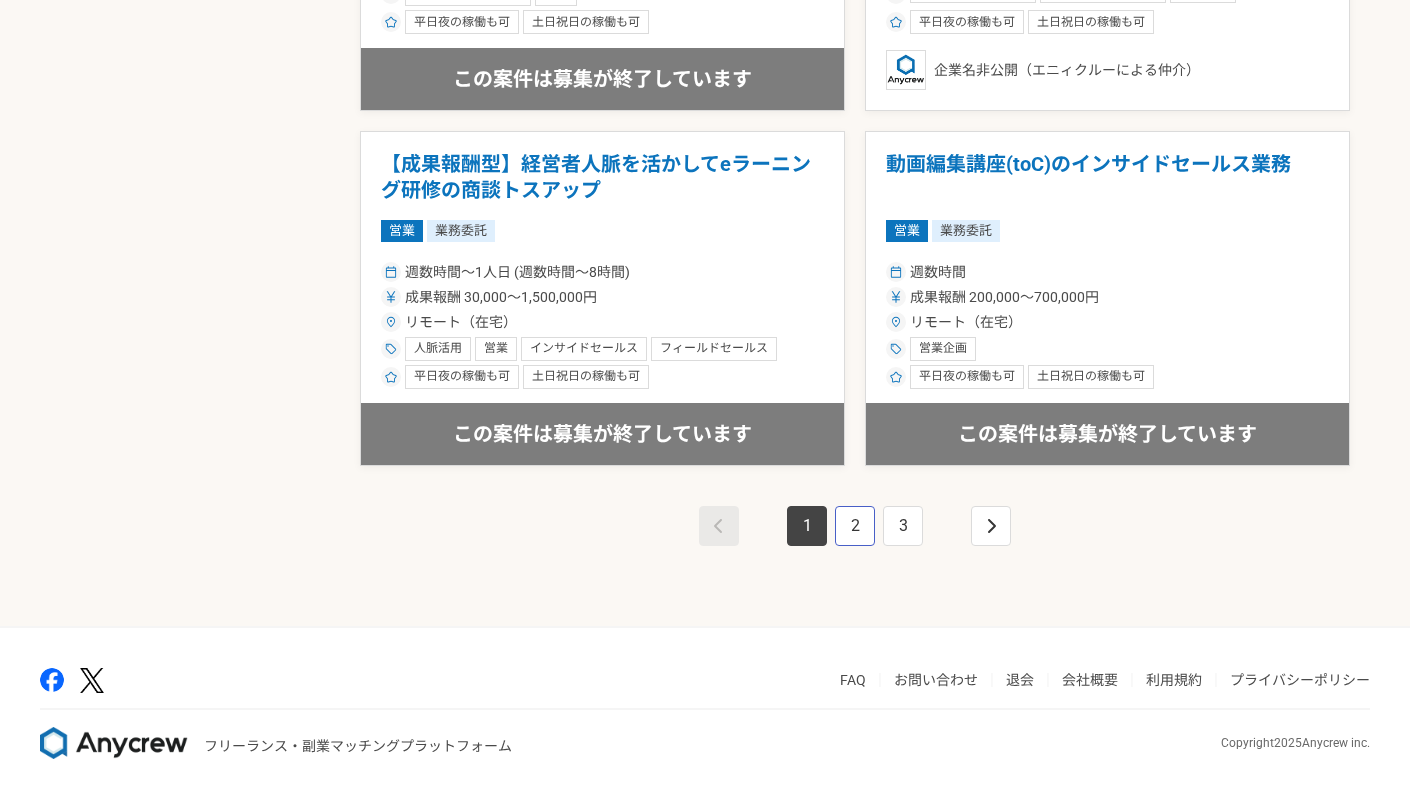 click on "2" at bounding box center [855, 526] 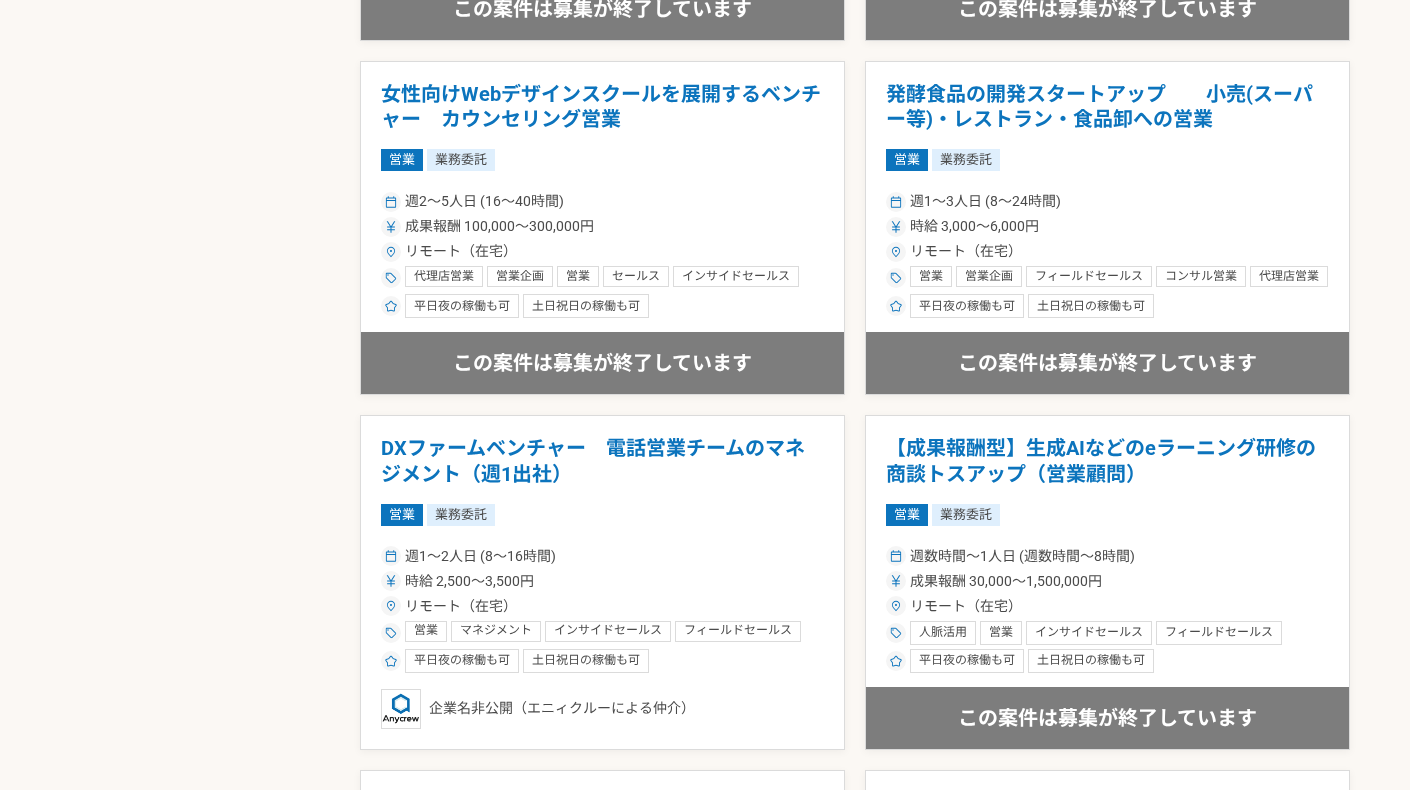 scroll, scrollTop: 1345, scrollLeft: 0, axis: vertical 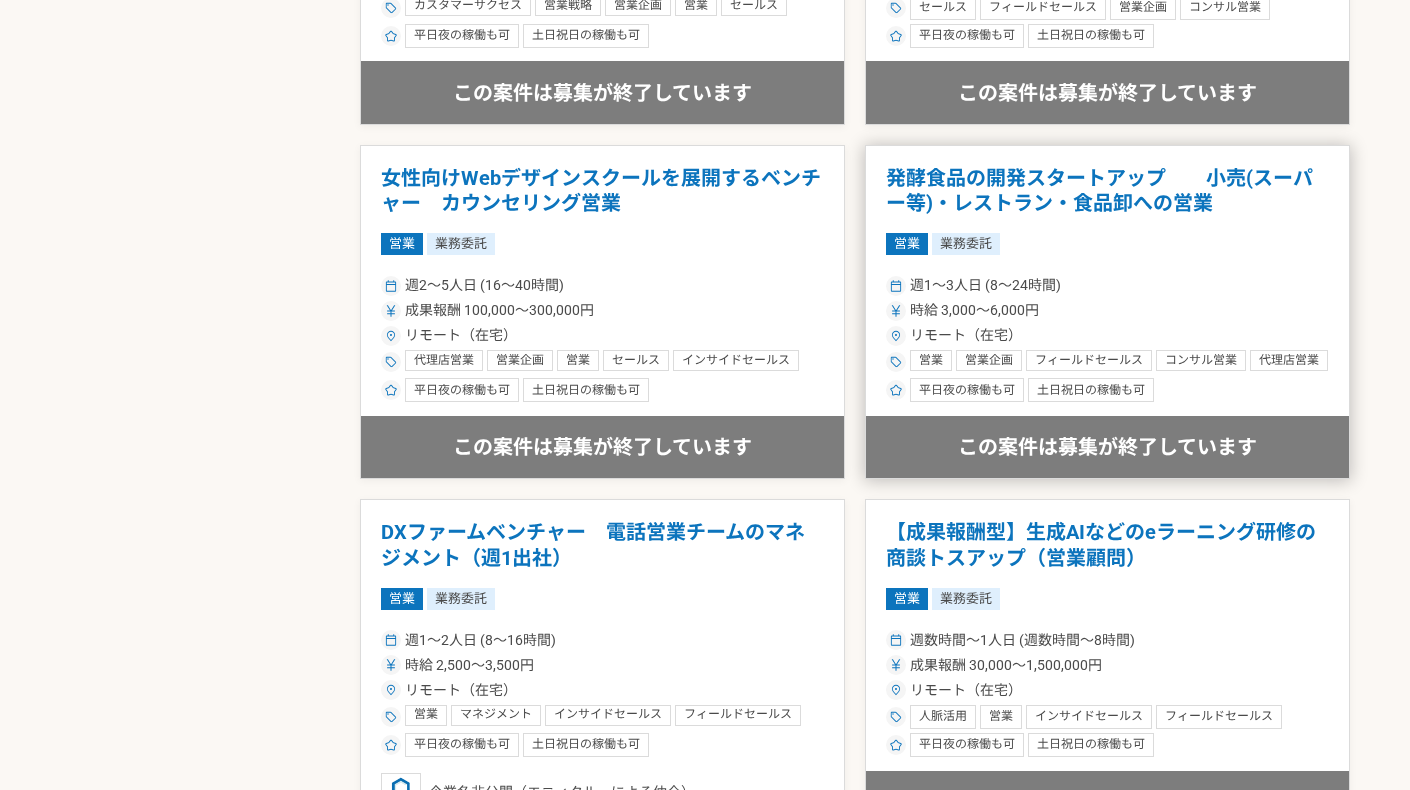 click on "発酵食品の開発スタートアップ　　小売(スーパー等)・レストラン・食品卸への営業" at bounding box center [1107, 191] 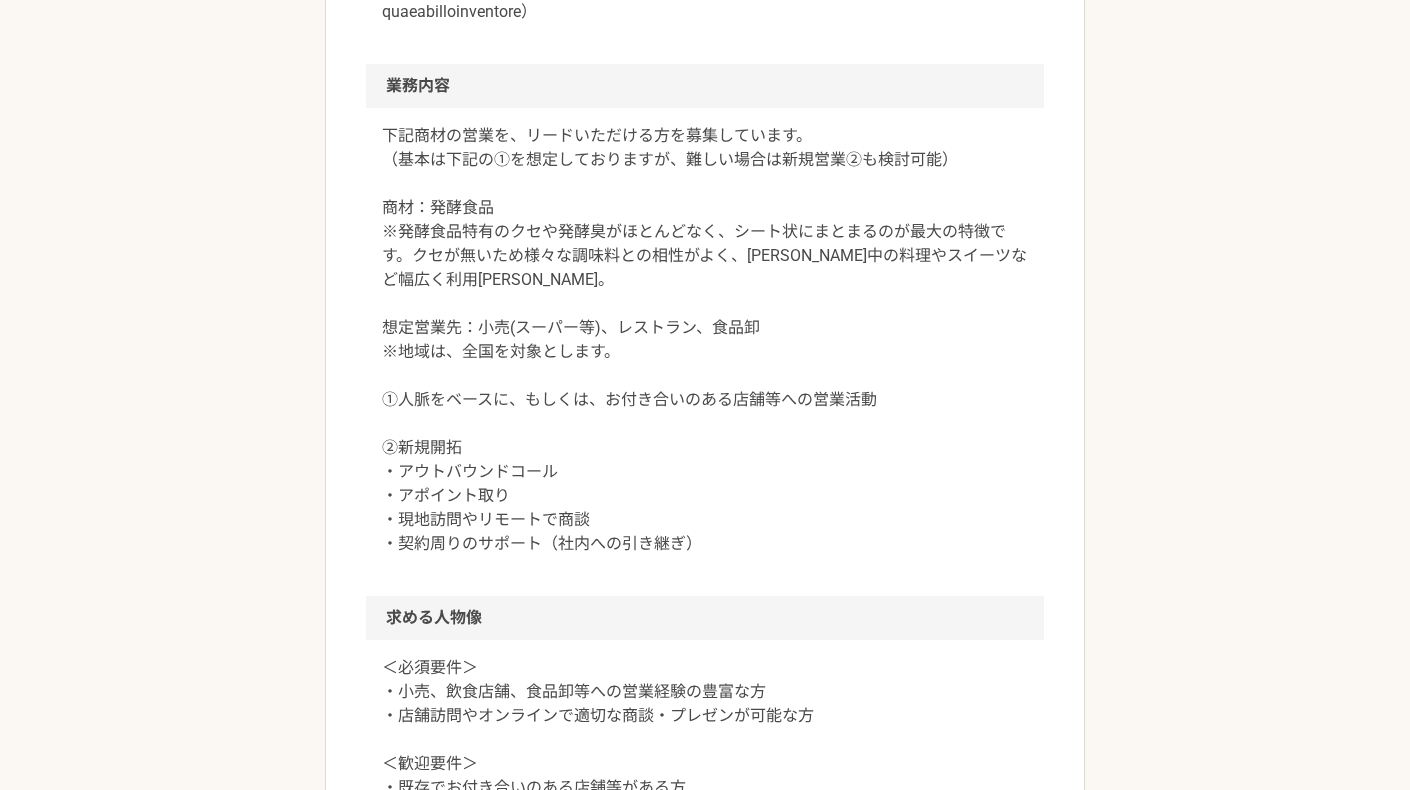 scroll, scrollTop: 1043, scrollLeft: 0, axis: vertical 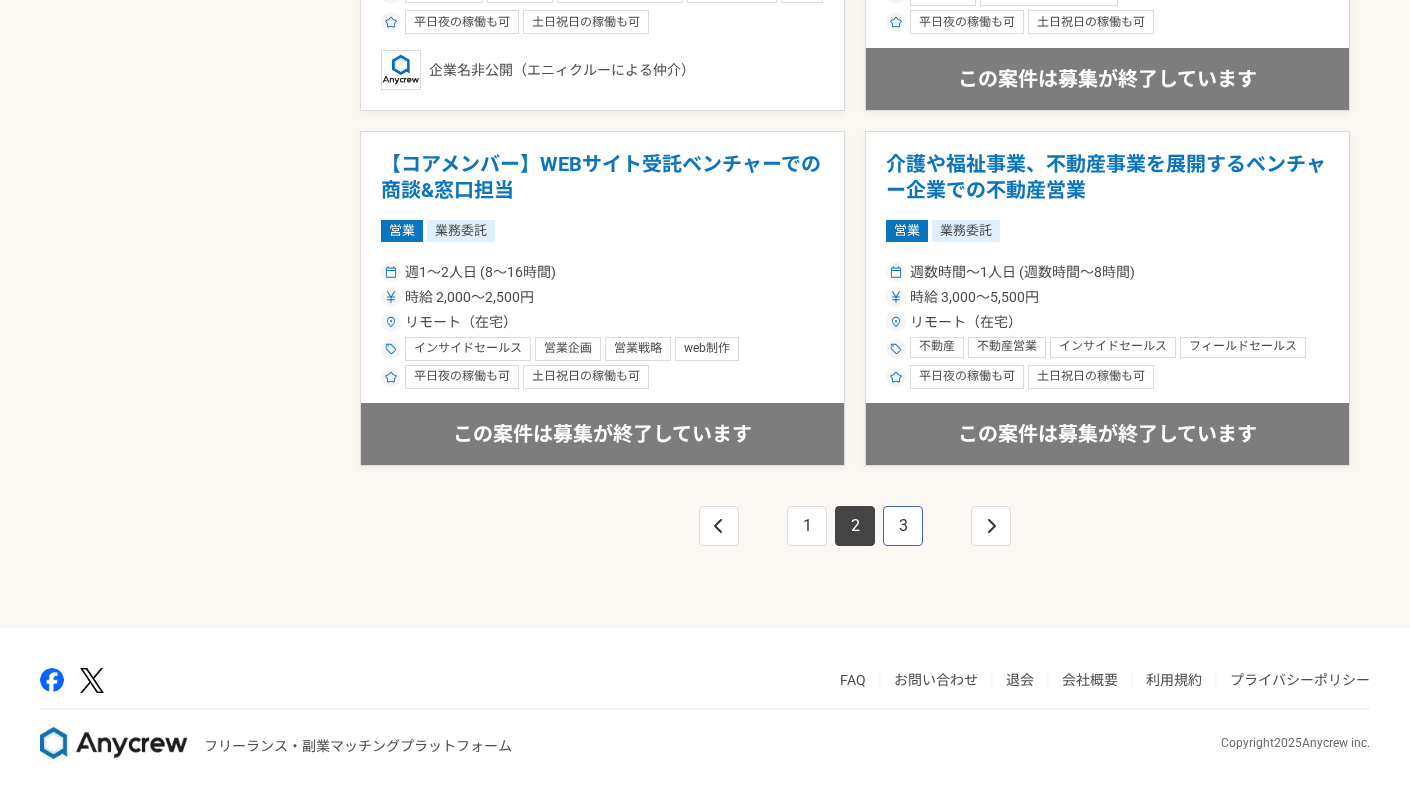 click on "3" at bounding box center (903, 526) 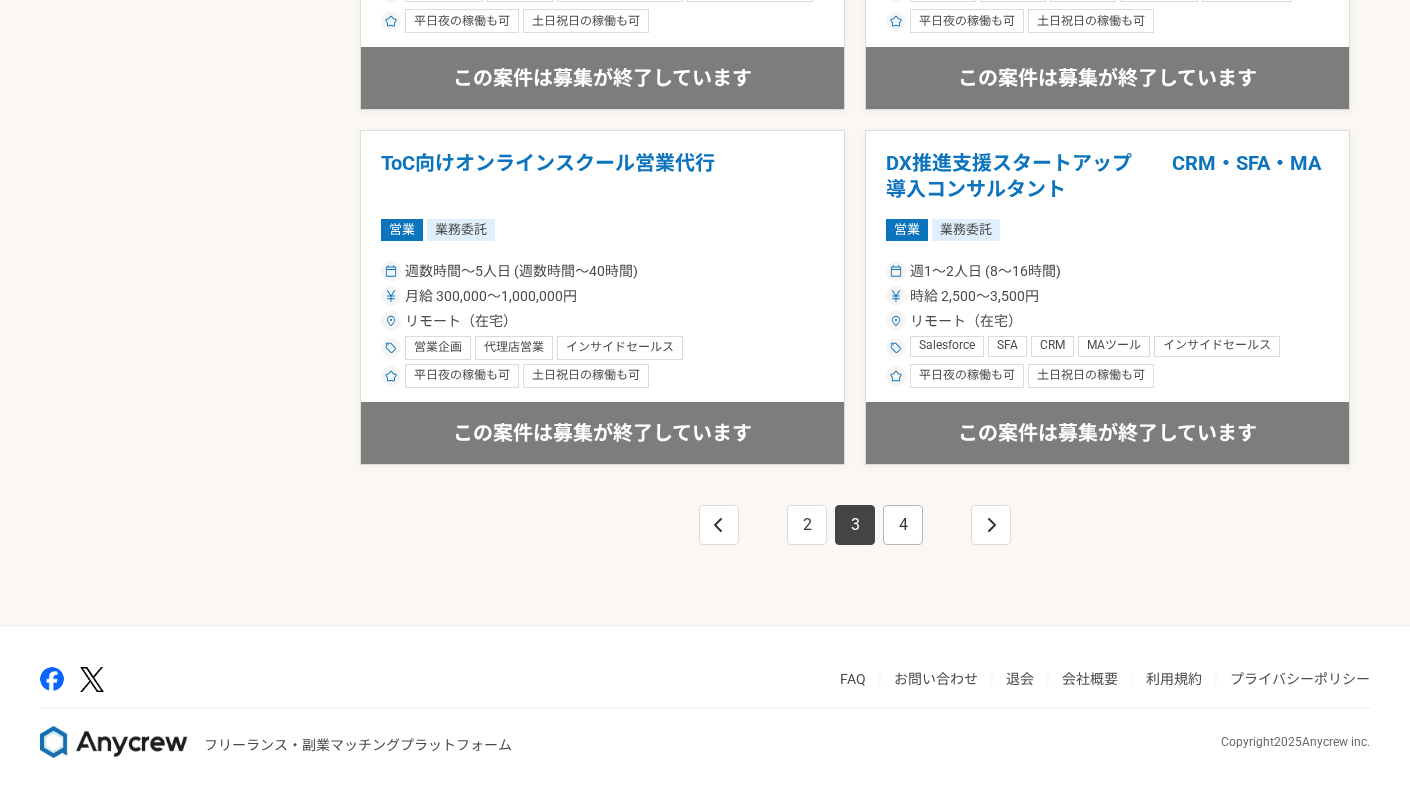 scroll, scrollTop: 3486, scrollLeft: 0, axis: vertical 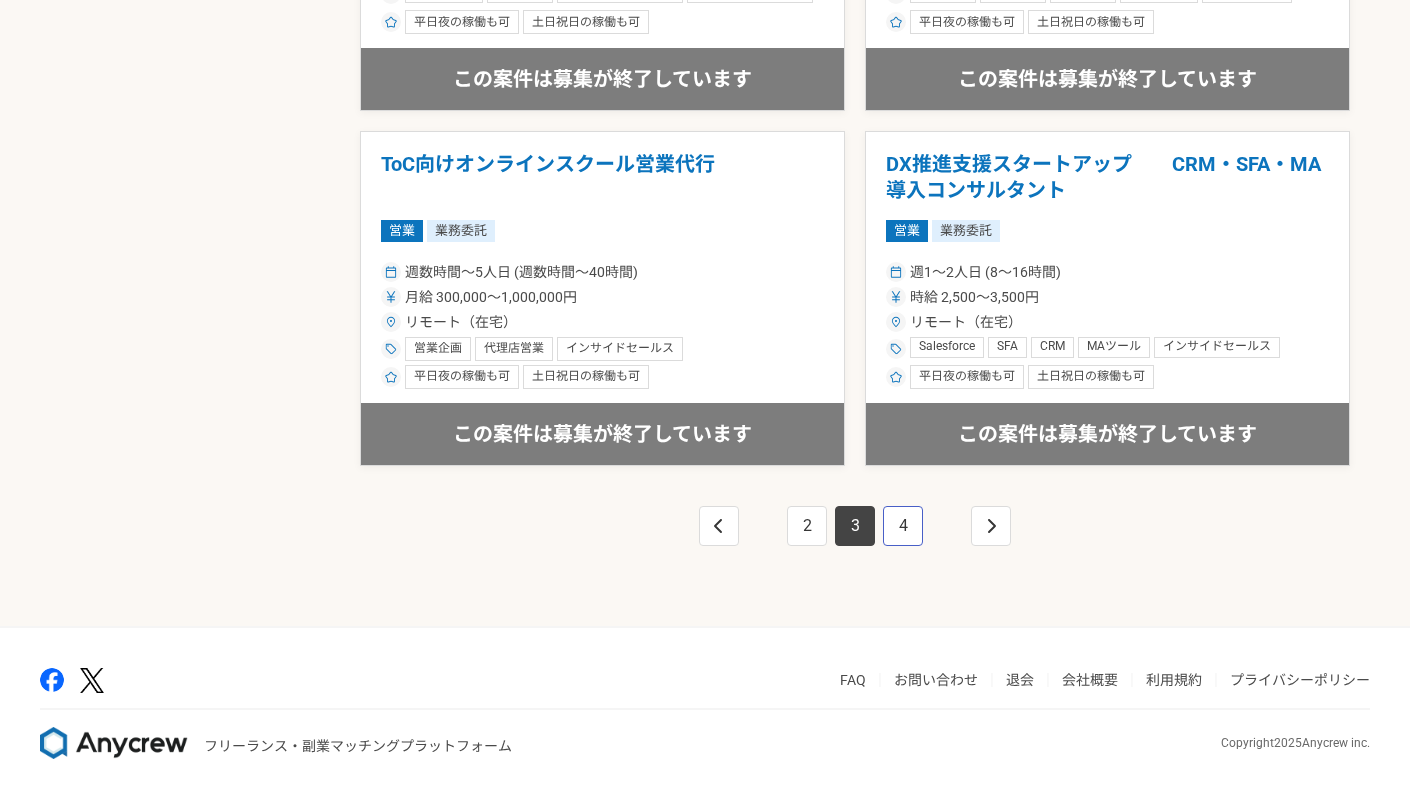 click on "4" at bounding box center [903, 526] 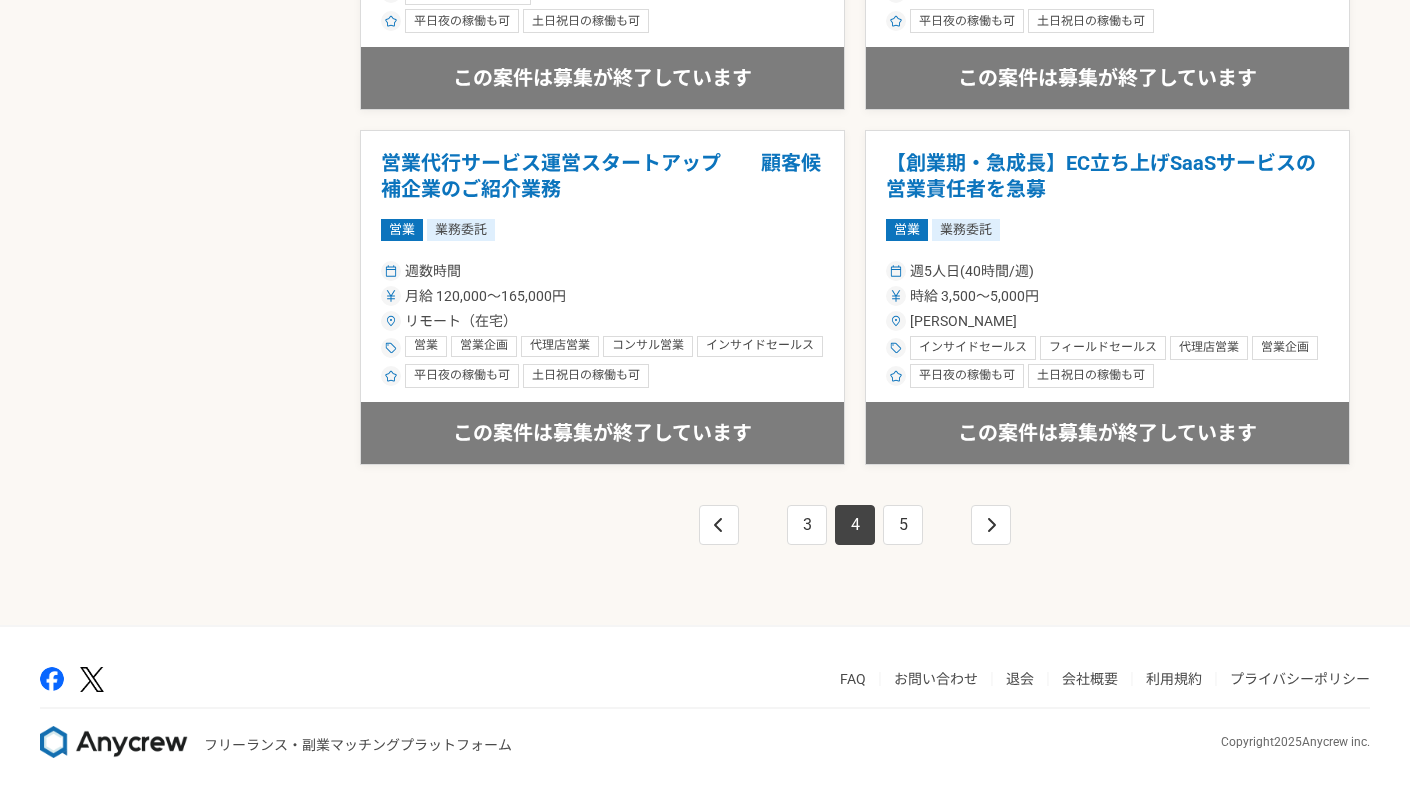 scroll, scrollTop: 3486, scrollLeft: 0, axis: vertical 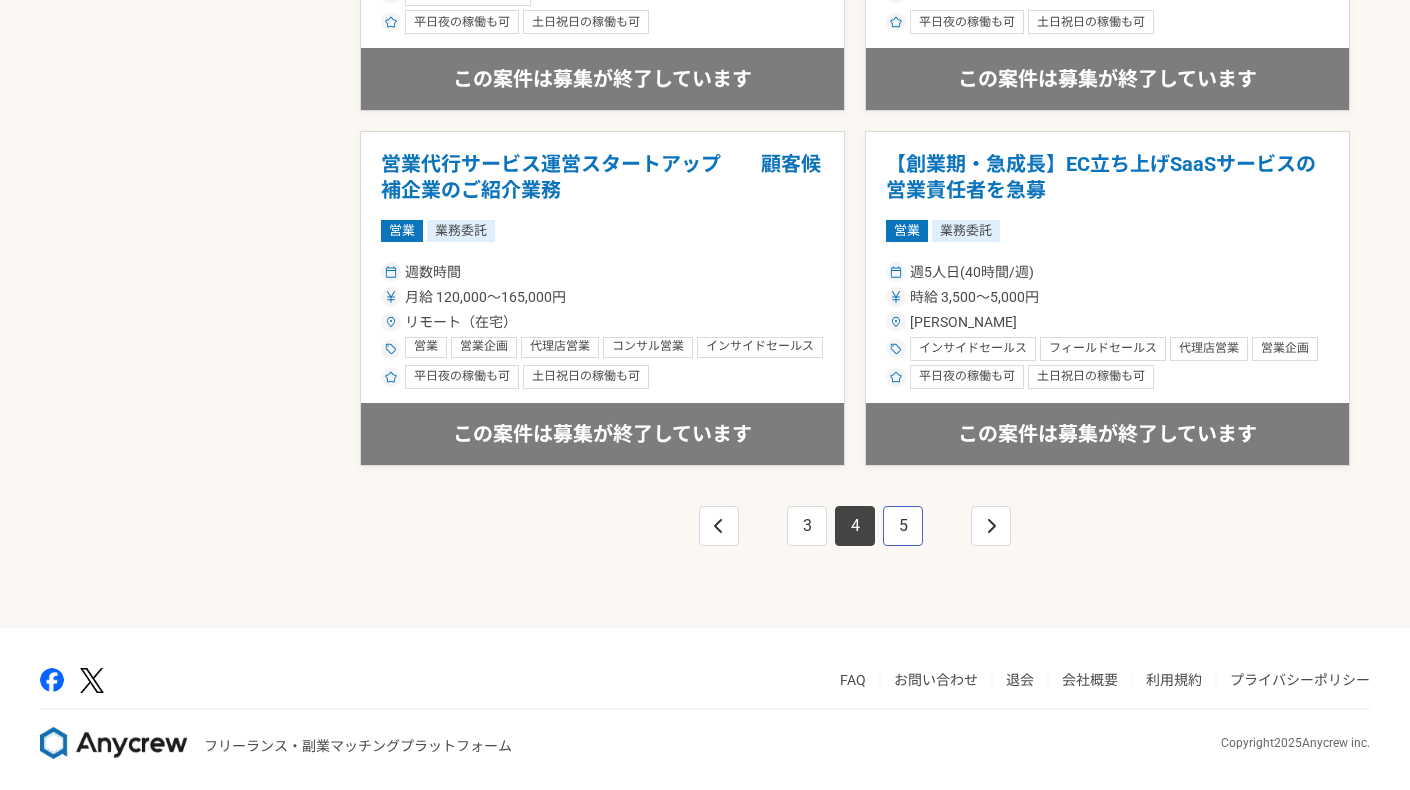 click on "5" at bounding box center (903, 526) 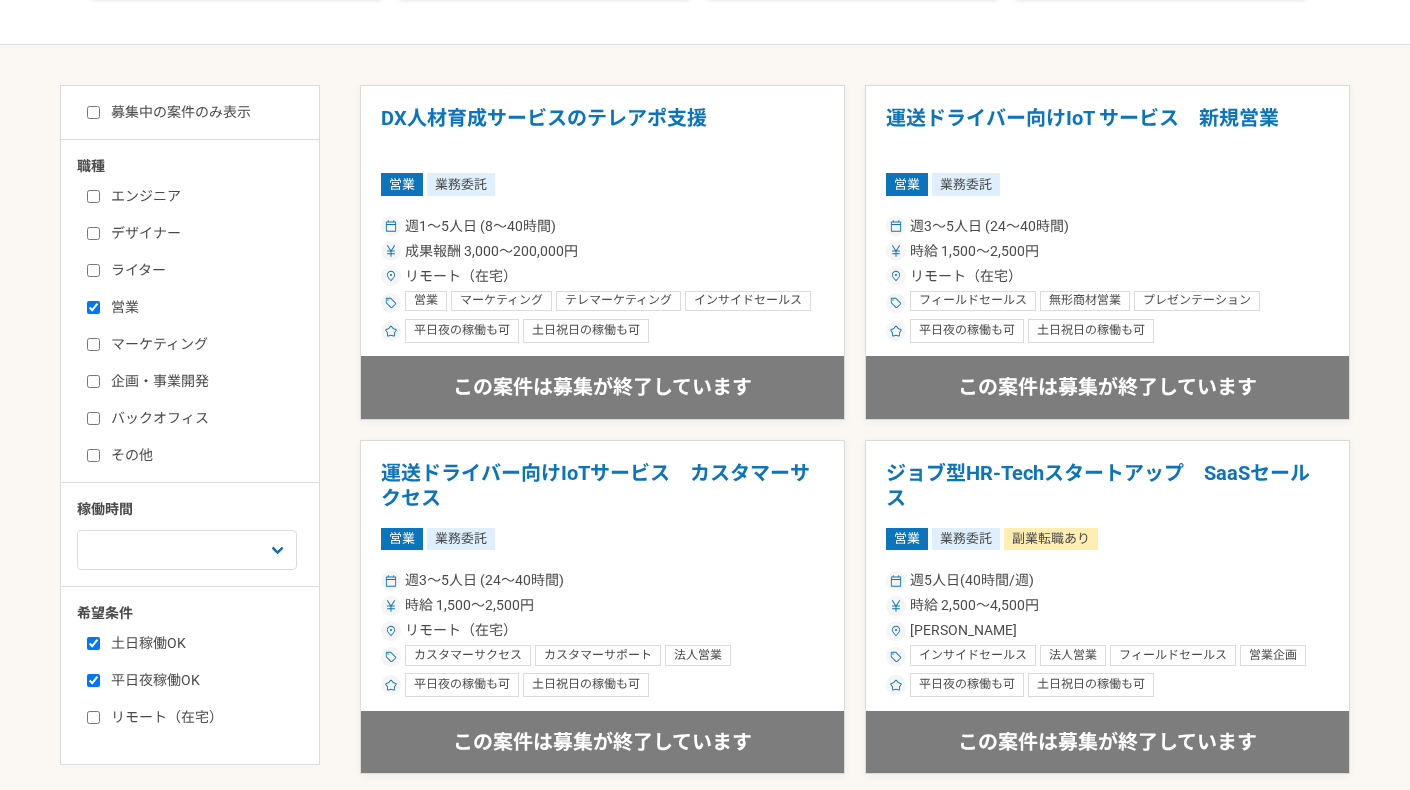 scroll, scrollTop: 346, scrollLeft: 0, axis: vertical 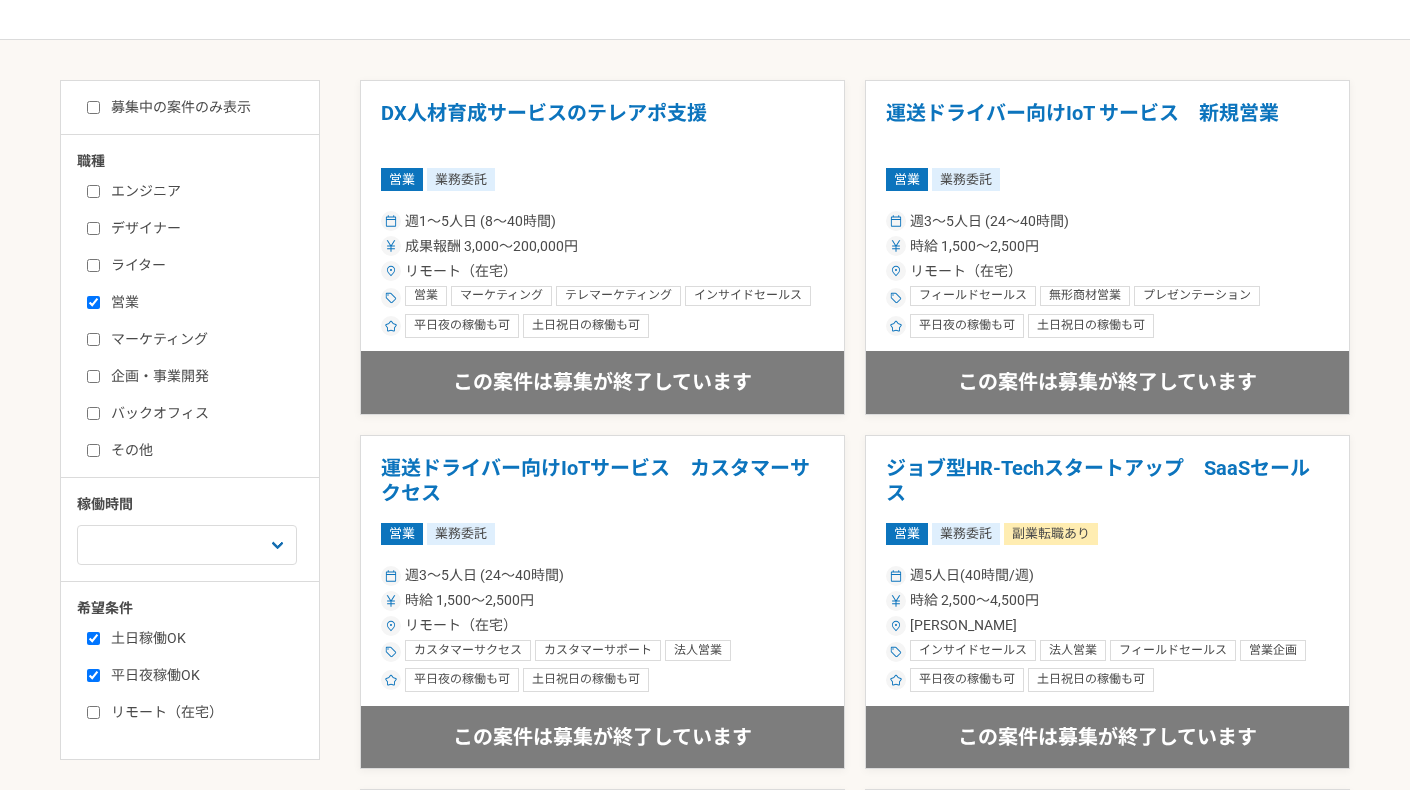click on "企画・事業開発" at bounding box center [202, 376] 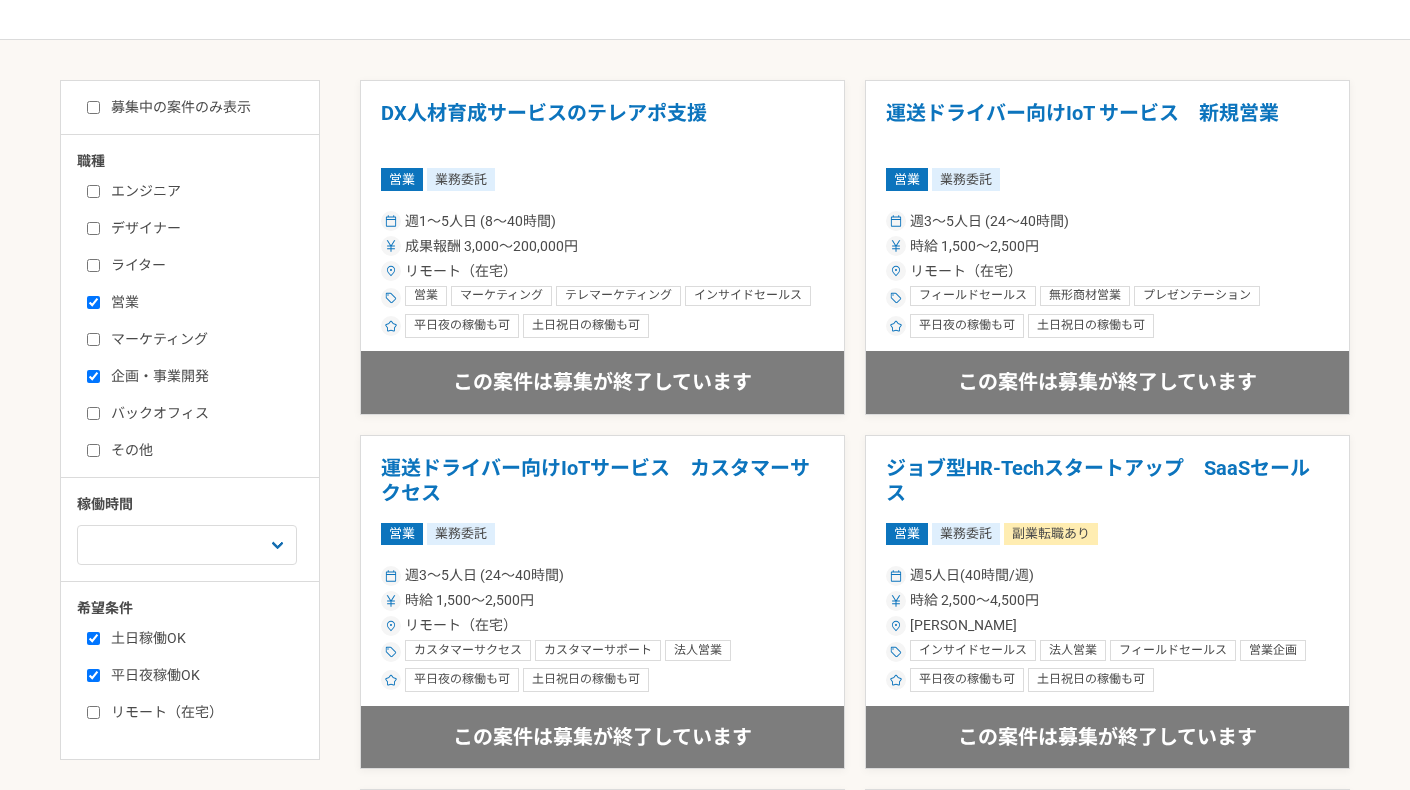 checkbox on "true" 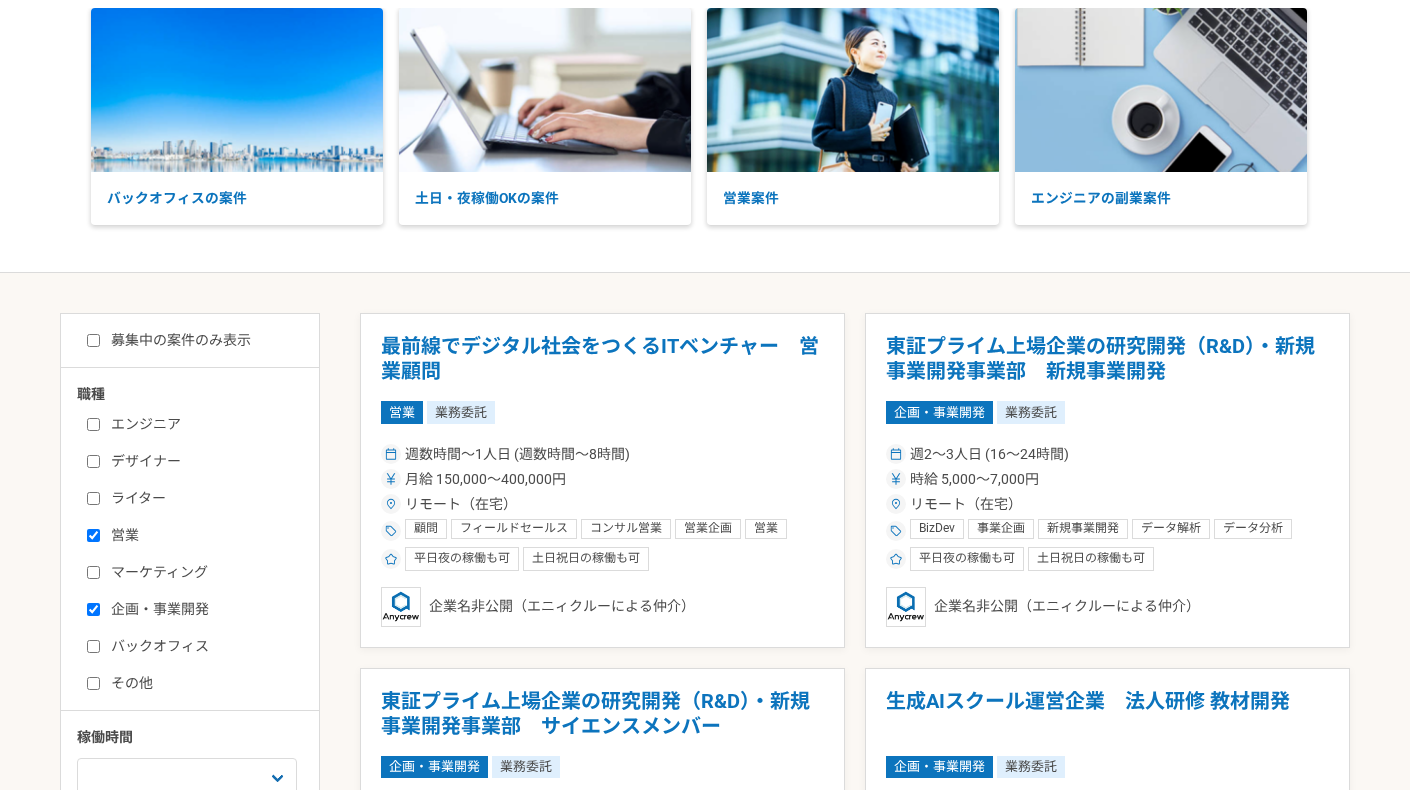 scroll, scrollTop: 164, scrollLeft: 0, axis: vertical 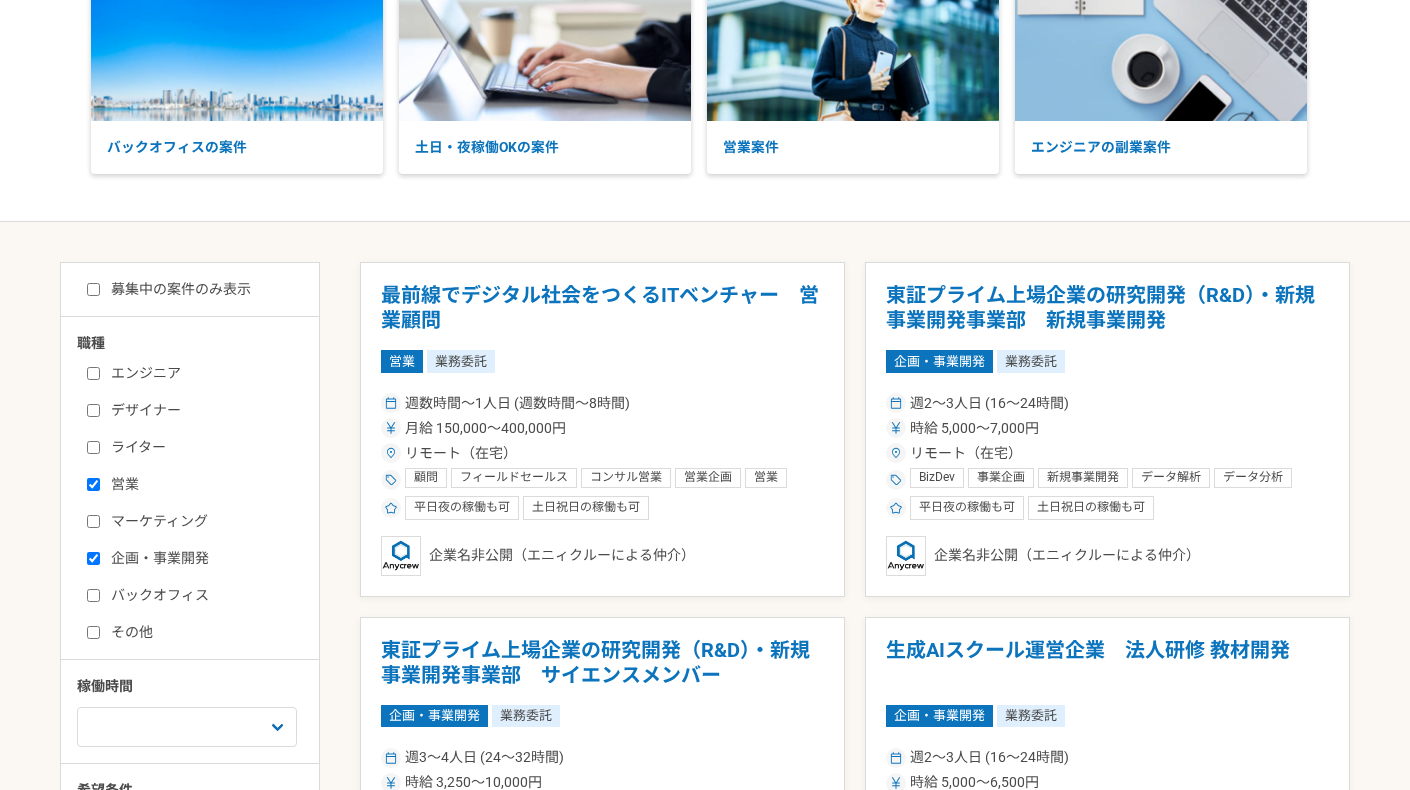 click on "マーケティング" at bounding box center [202, 521] 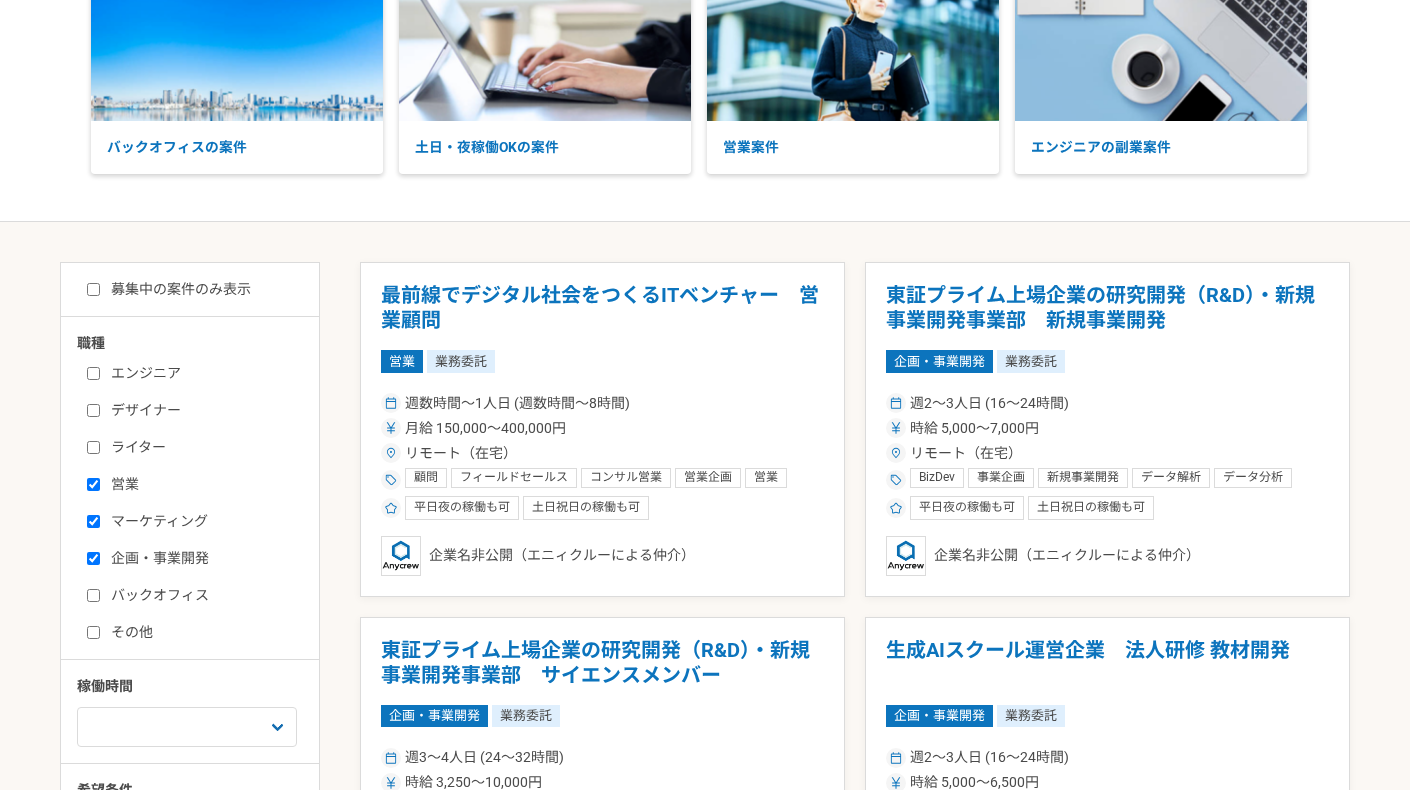 checkbox on "true" 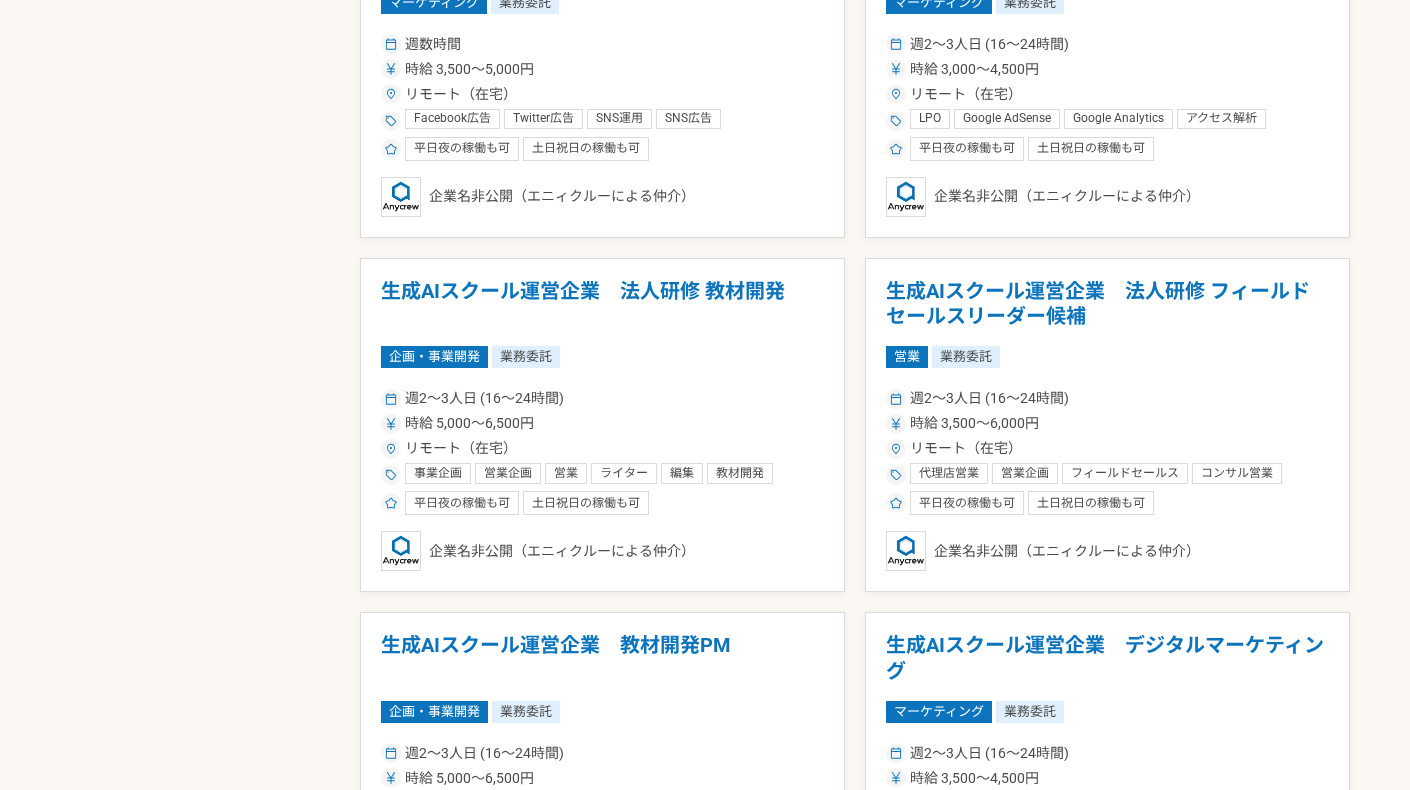 scroll, scrollTop: 1215, scrollLeft: 0, axis: vertical 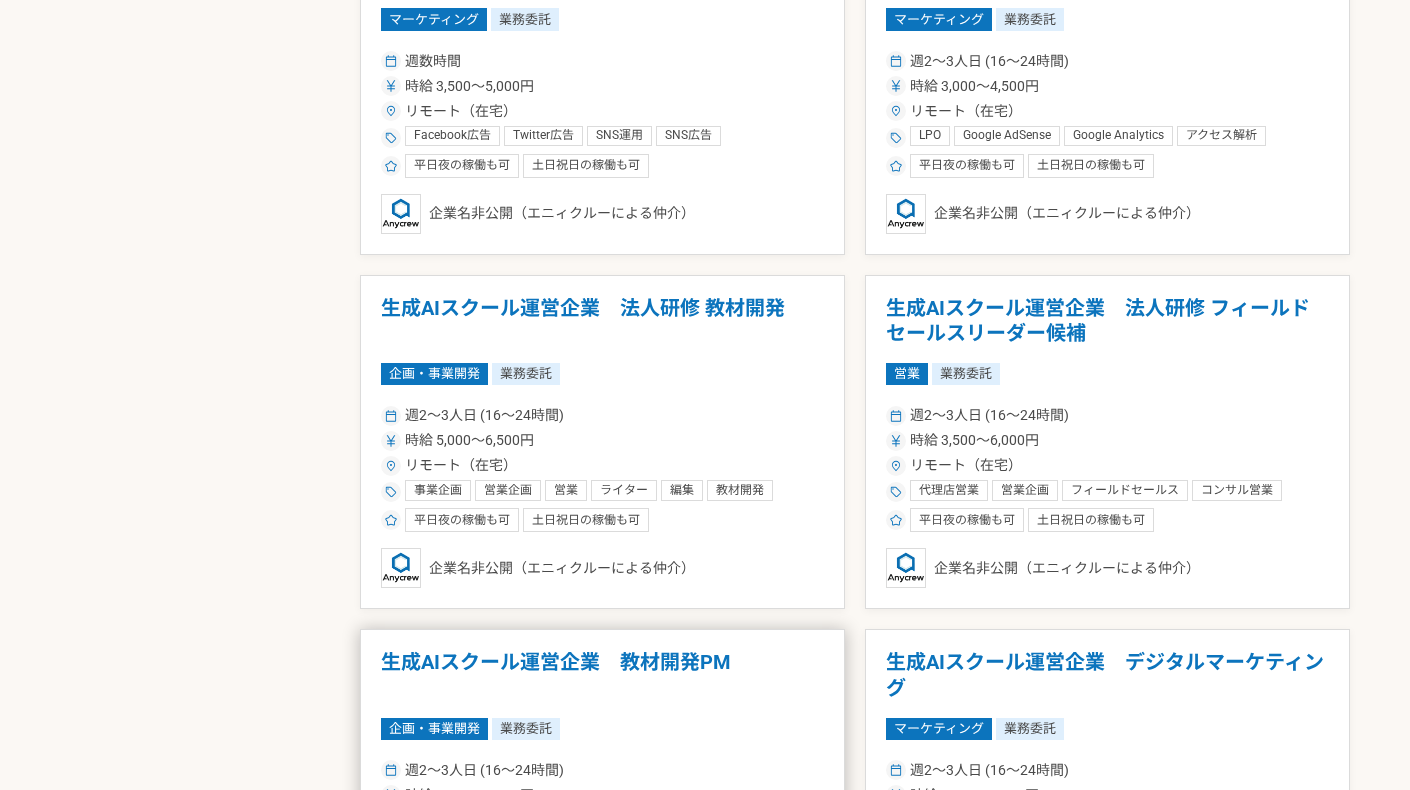 click on "生成AIスクール運営企業　教材開発PM" at bounding box center (602, 675) 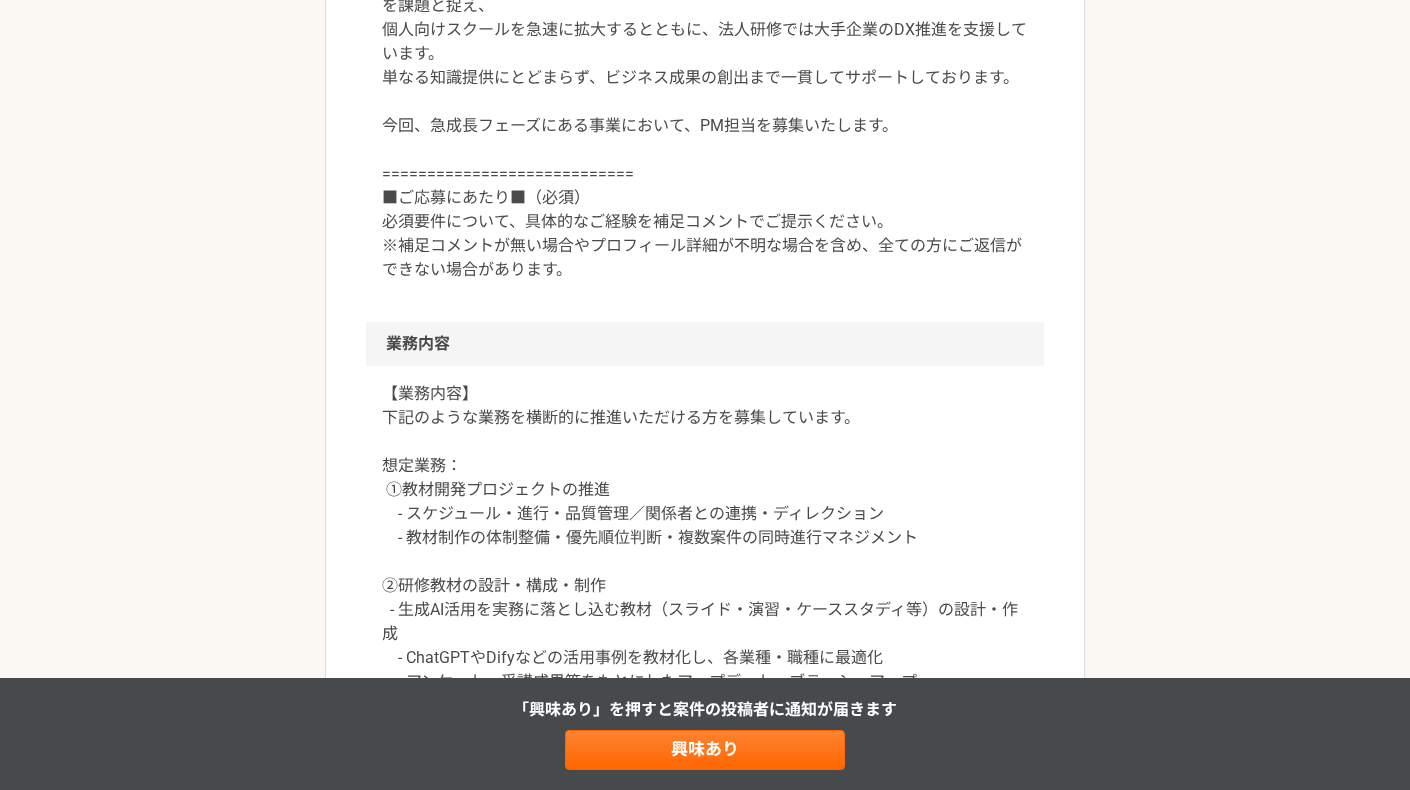 scroll, scrollTop: 760, scrollLeft: 0, axis: vertical 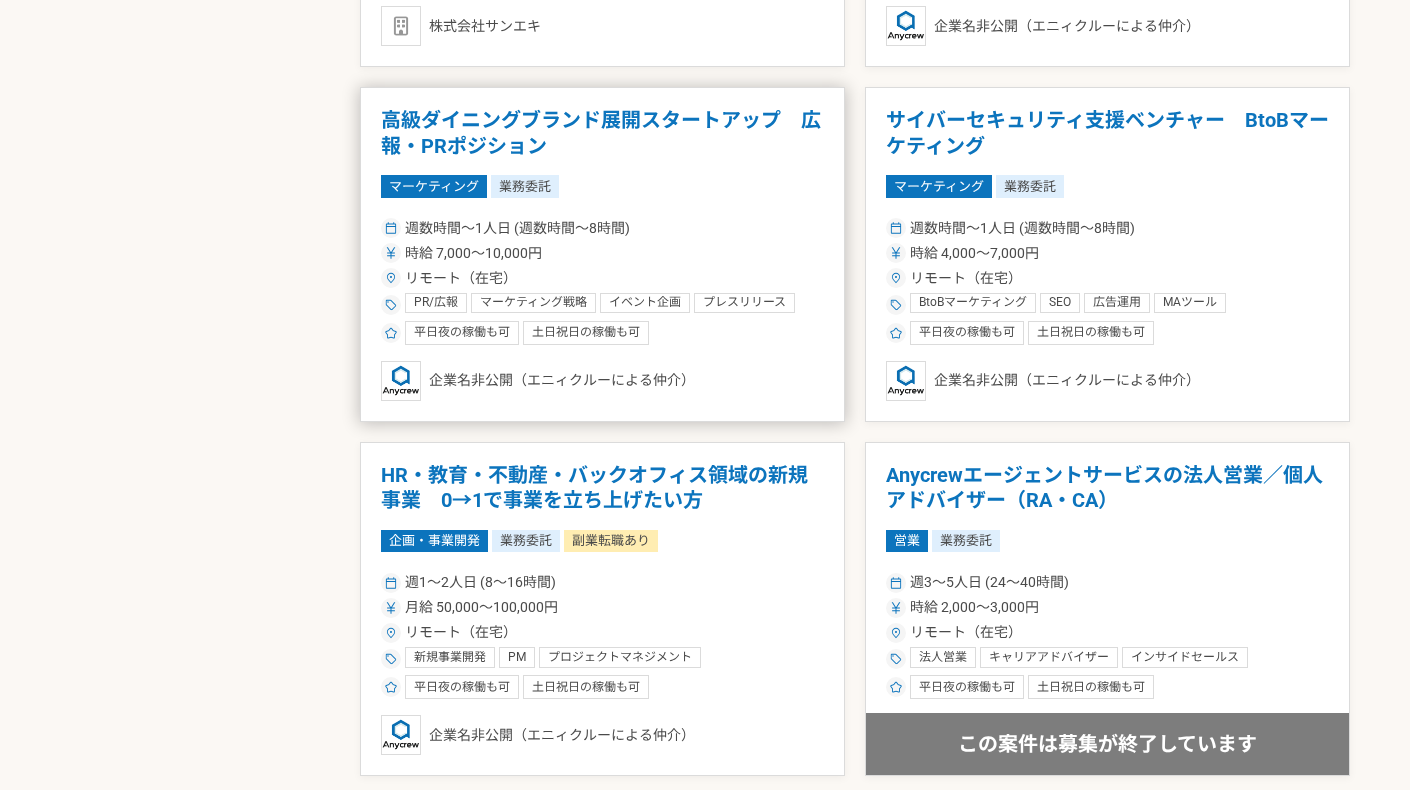 click on "高級ダイニングブランド展開スタートアップ　広報・PRポジション" at bounding box center [602, 133] 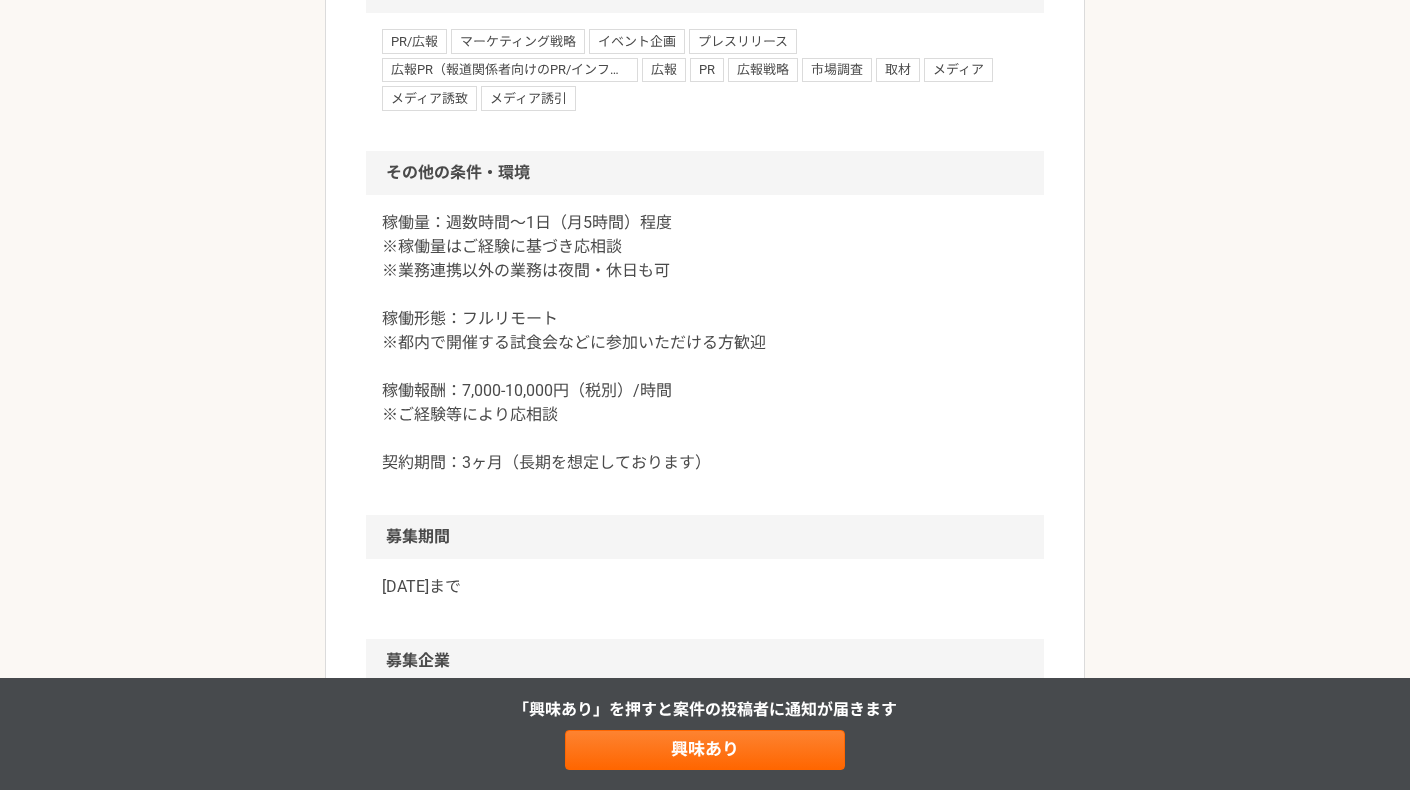 scroll, scrollTop: 1589, scrollLeft: 0, axis: vertical 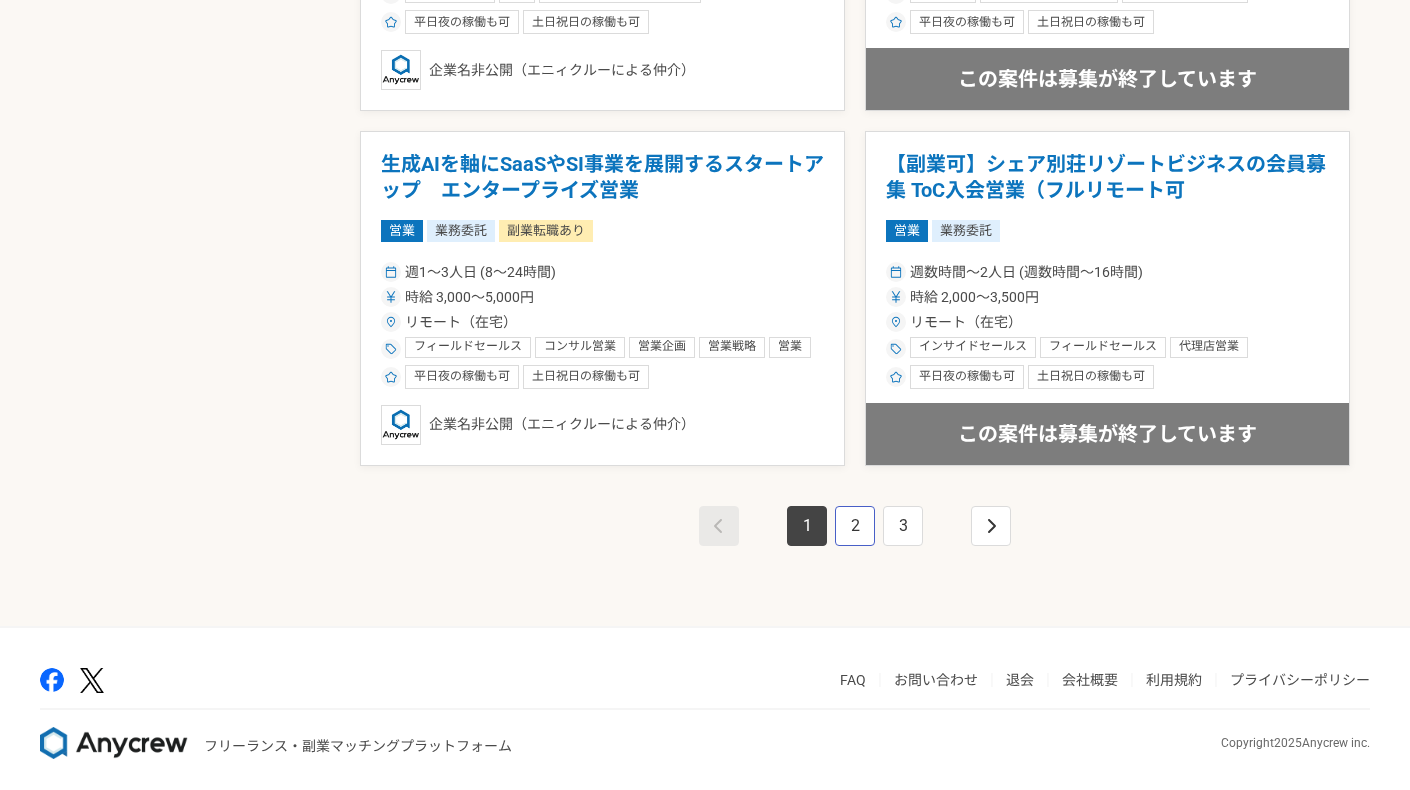 click on "2" at bounding box center [855, 526] 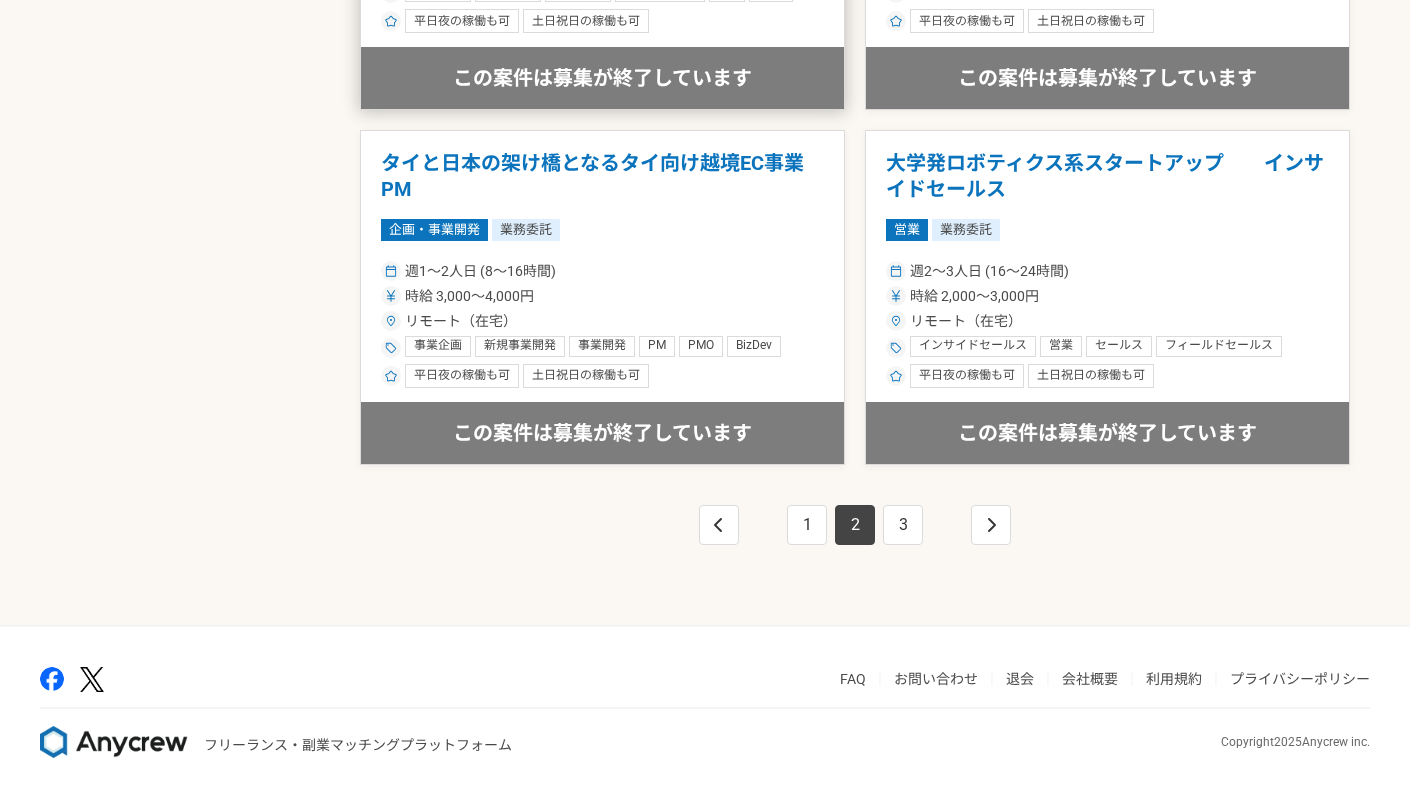 scroll, scrollTop: 3486, scrollLeft: 0, axis: vertical 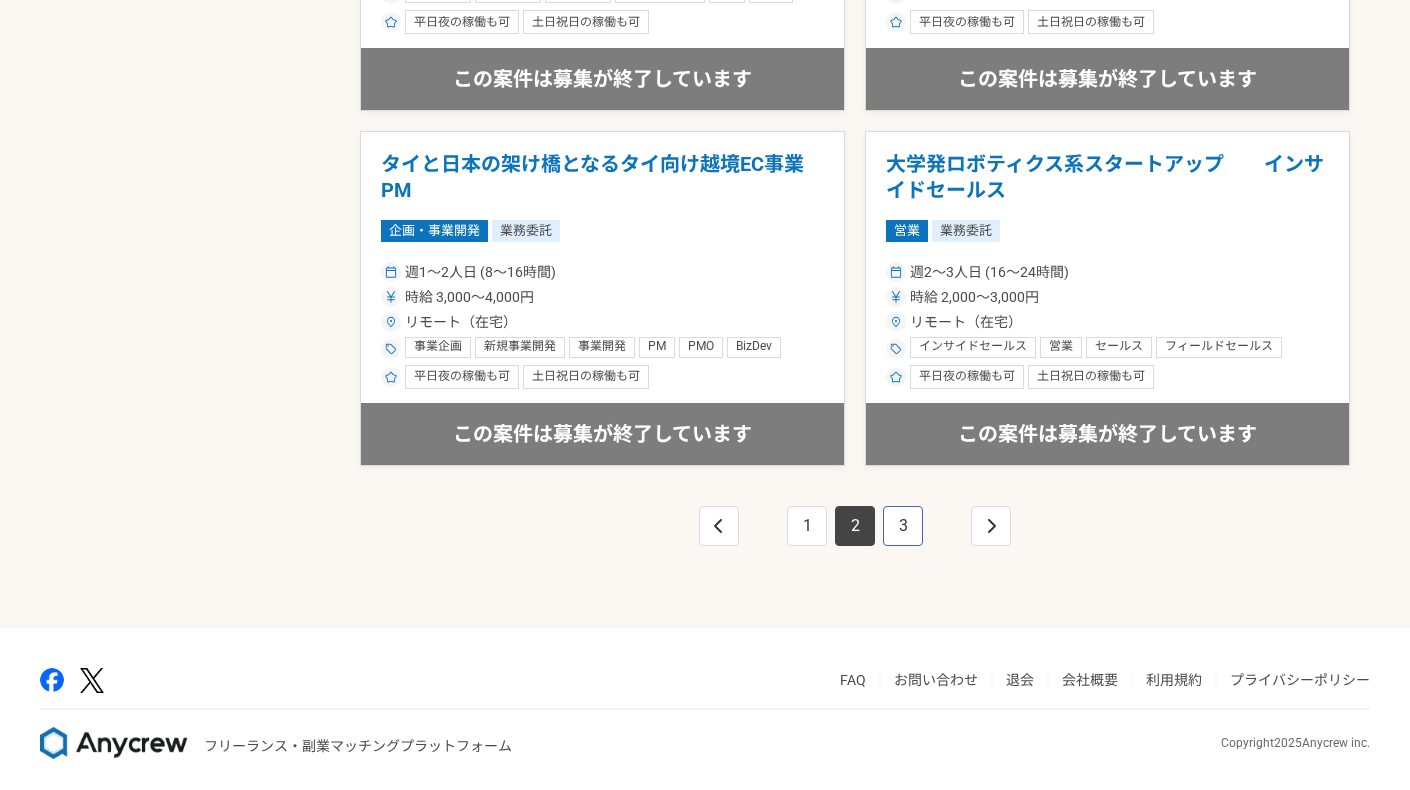 click on "3" at bounding box center [903, 526] 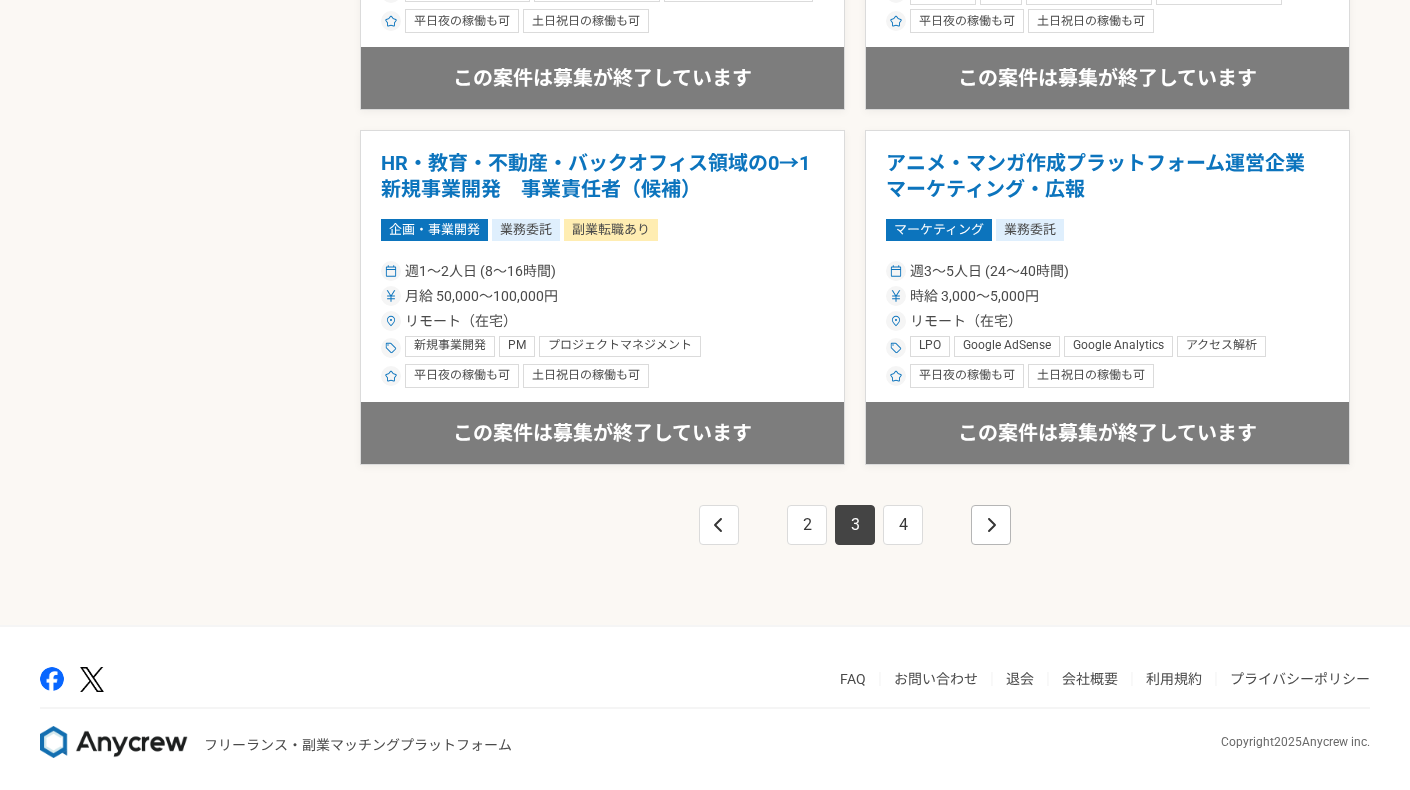 scroll, scrollTop: 3486, scrollLeft: 0, axis: vertical 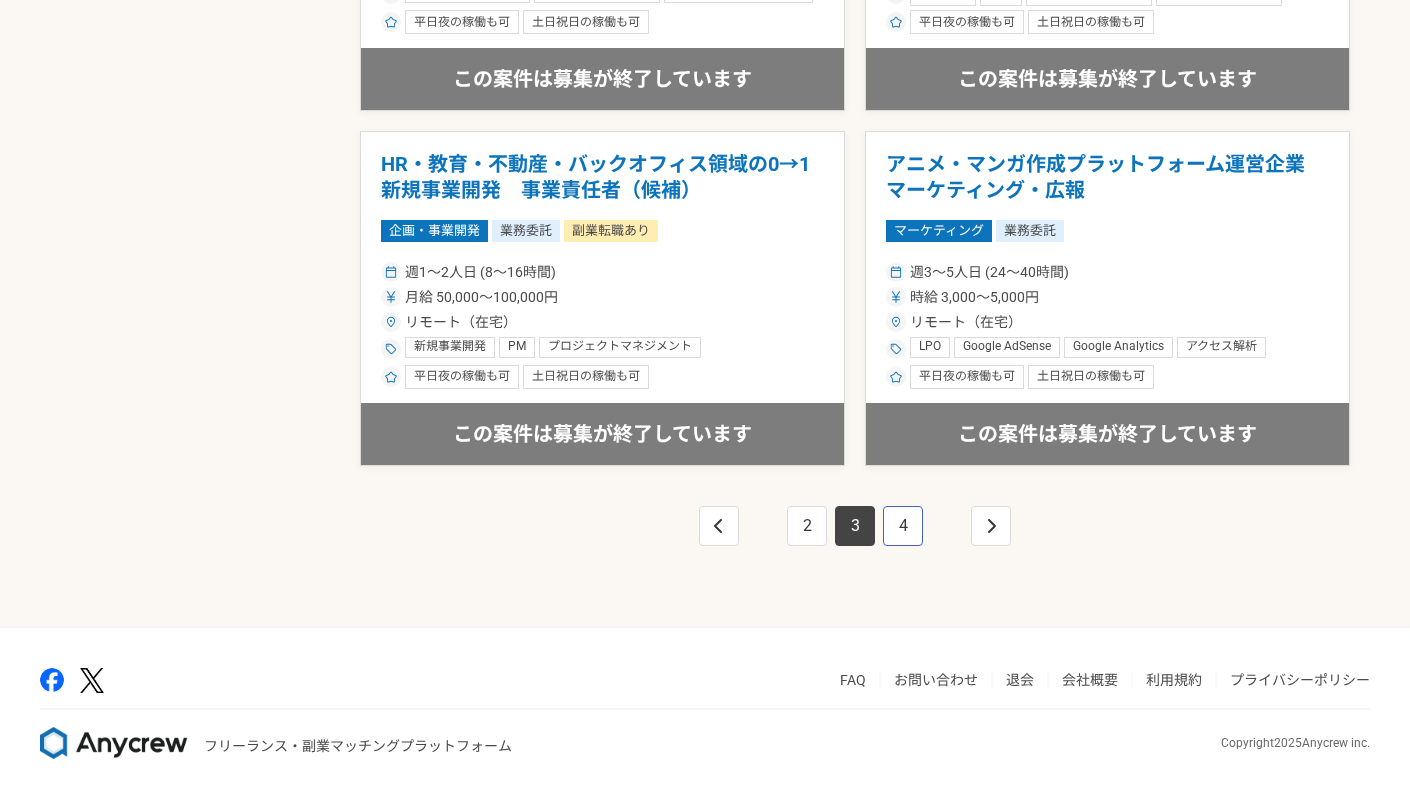 click on "4" at bounding box center [903, 526] 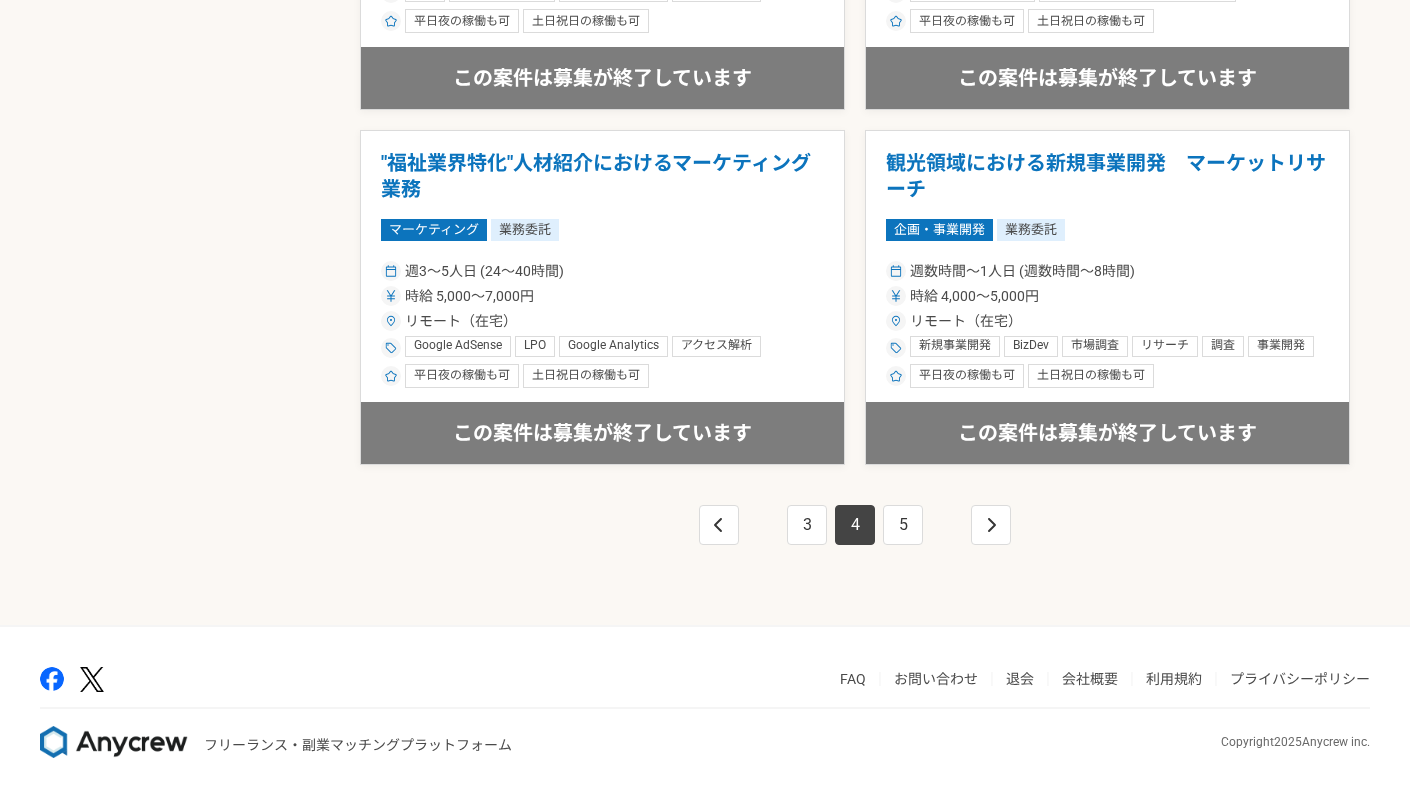 scroll, scrollTop: 3486, scrollLeft: 0, axis: vertical 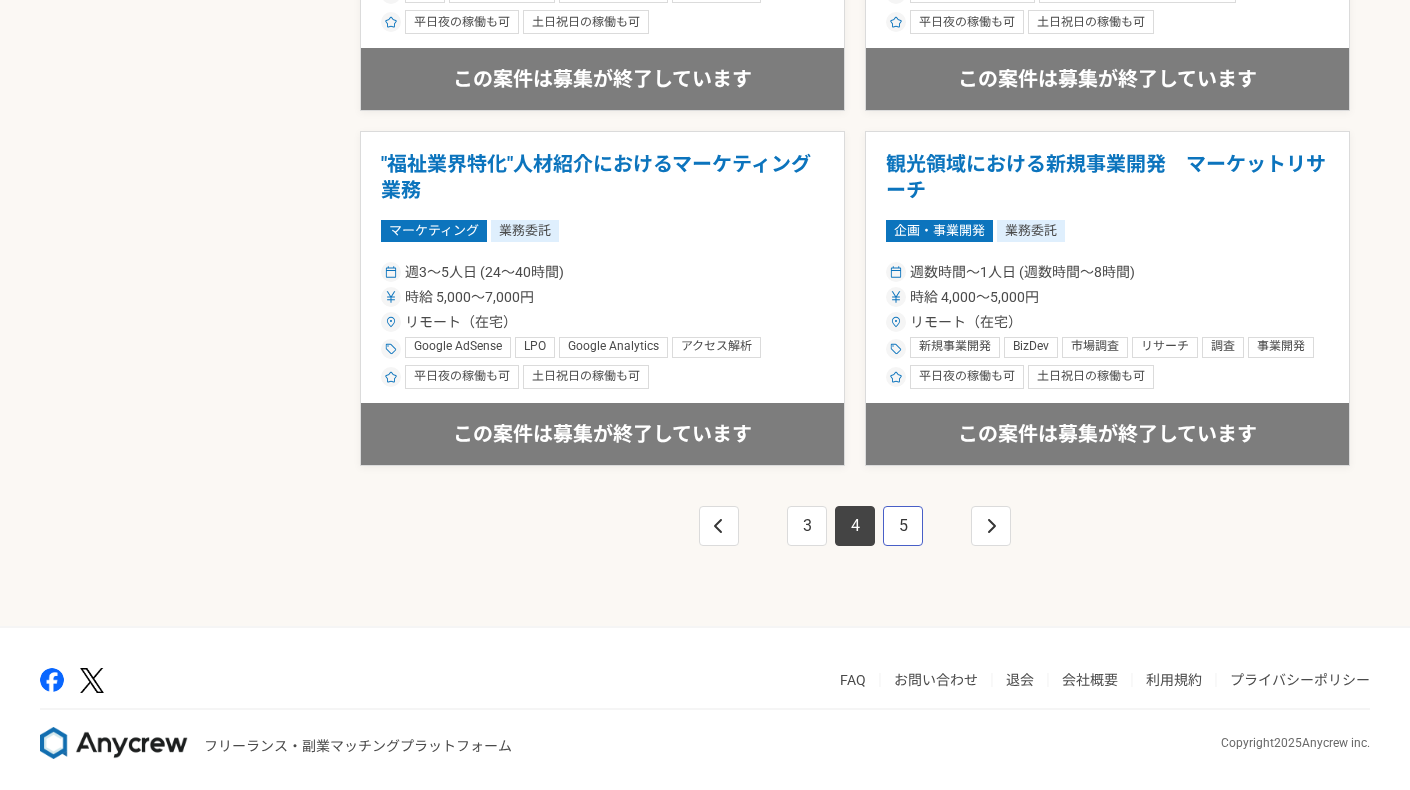 click on "5" at bounding box center (903, 526) 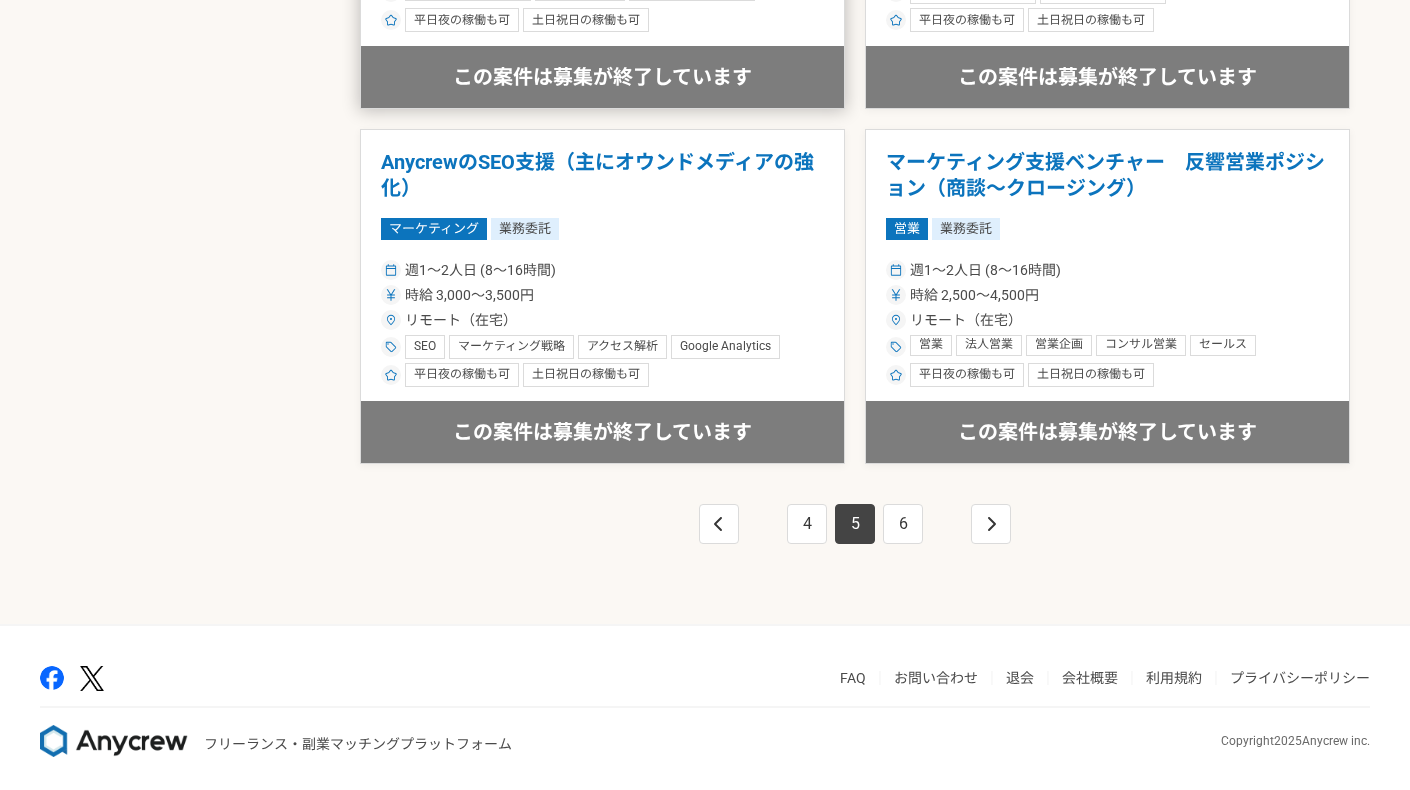 scroll, scrollTop: 3486, scrollLeft: 0, axis: vertical 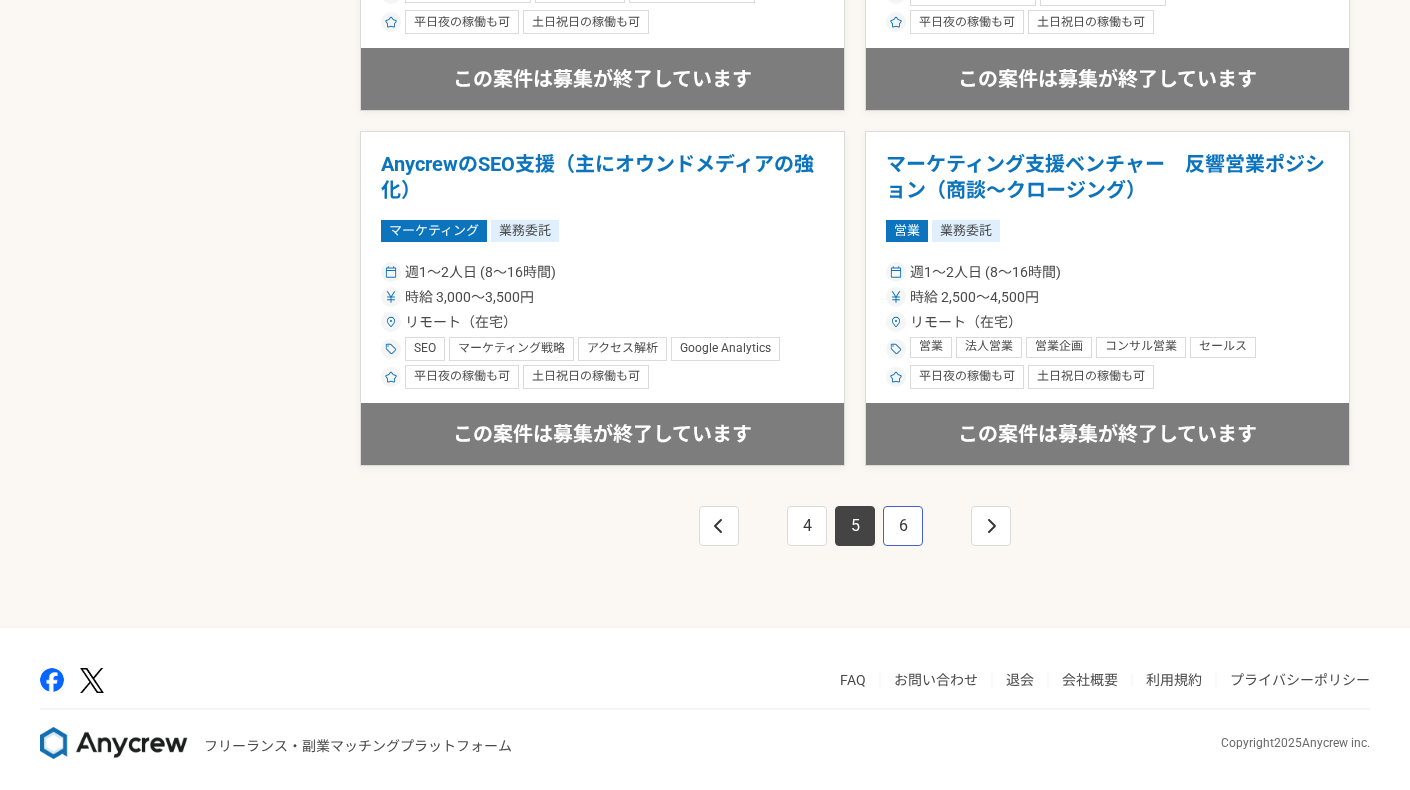 click on "6" at bounding box center (903, 526) 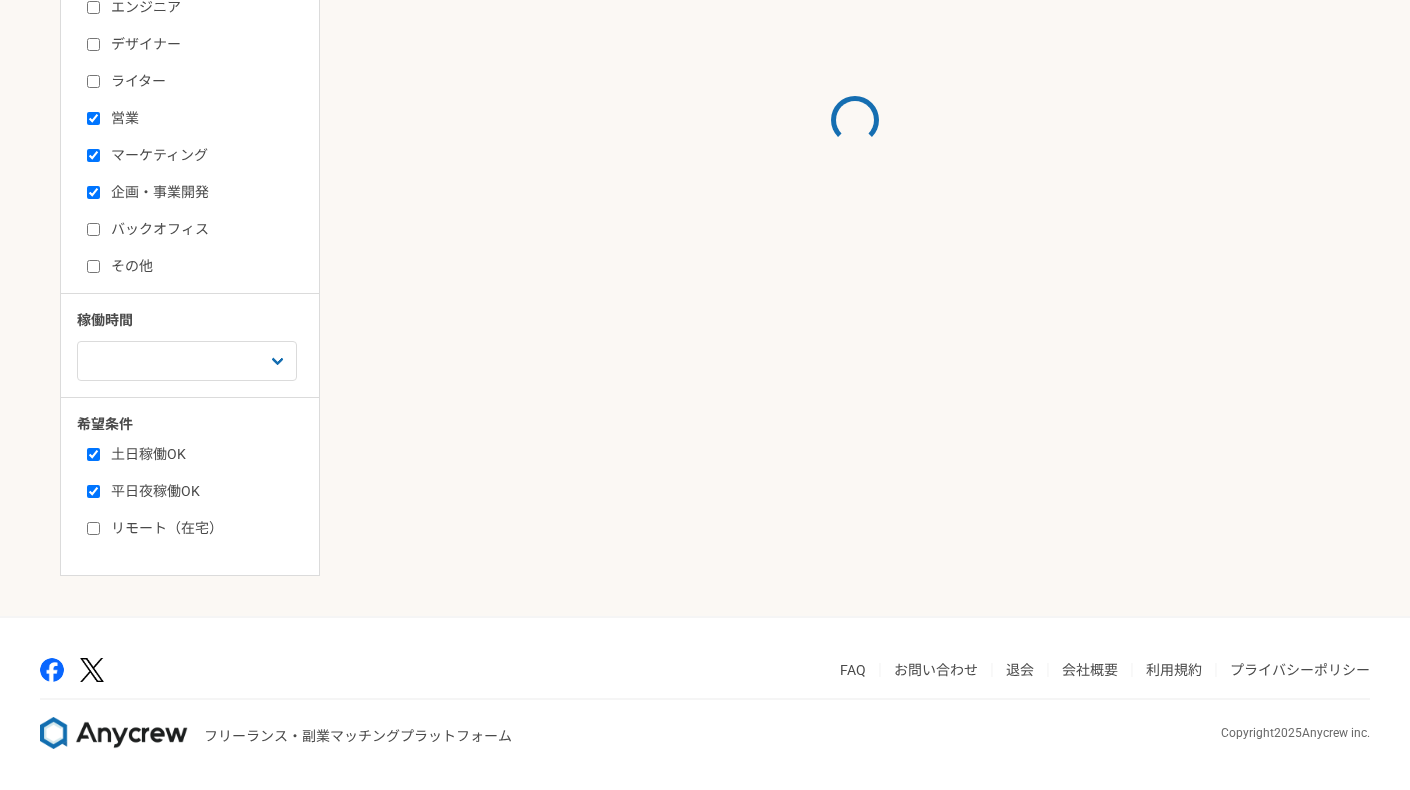 scroll, scrollTop: 0, scrollLeft: 0, axis: both 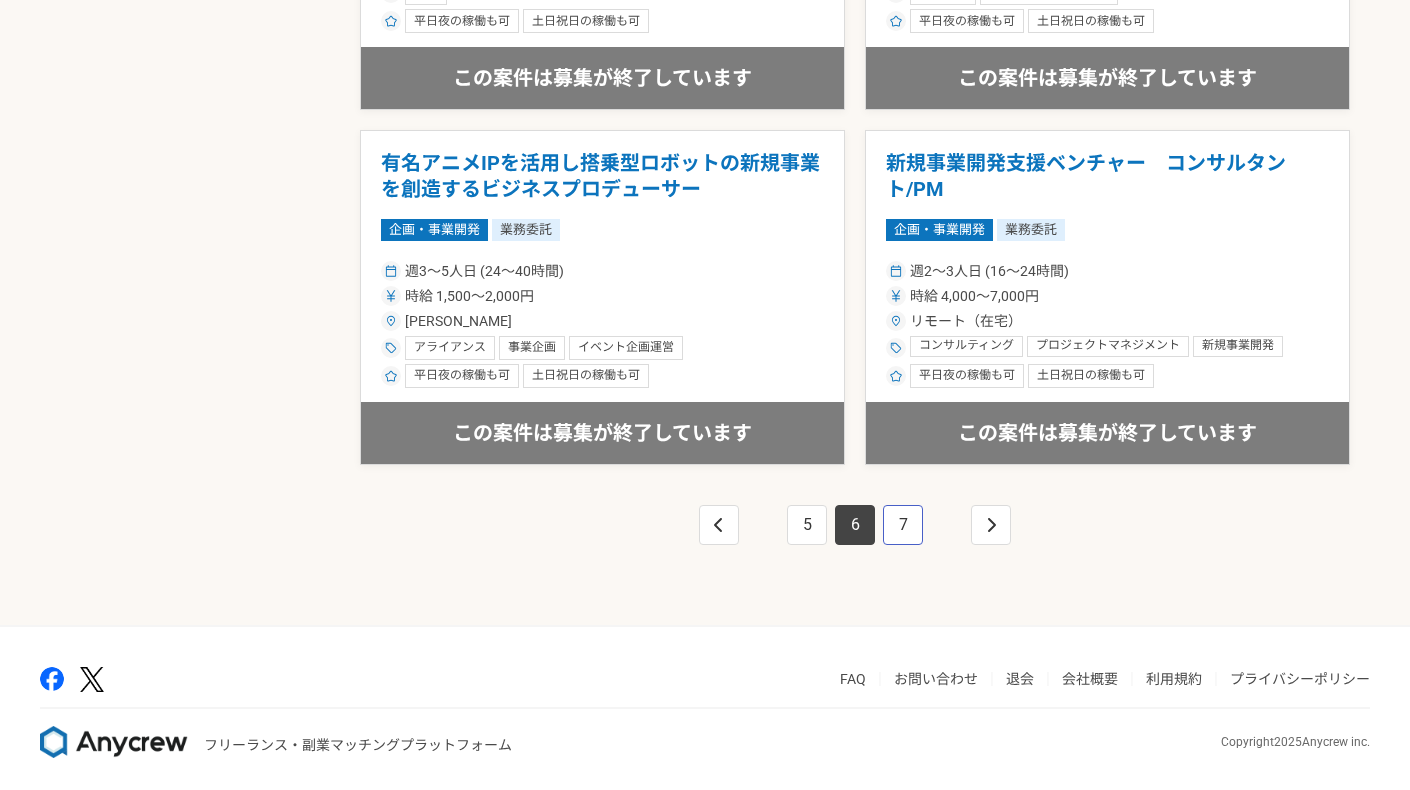 click on "7" at bounding box center (903, 525) 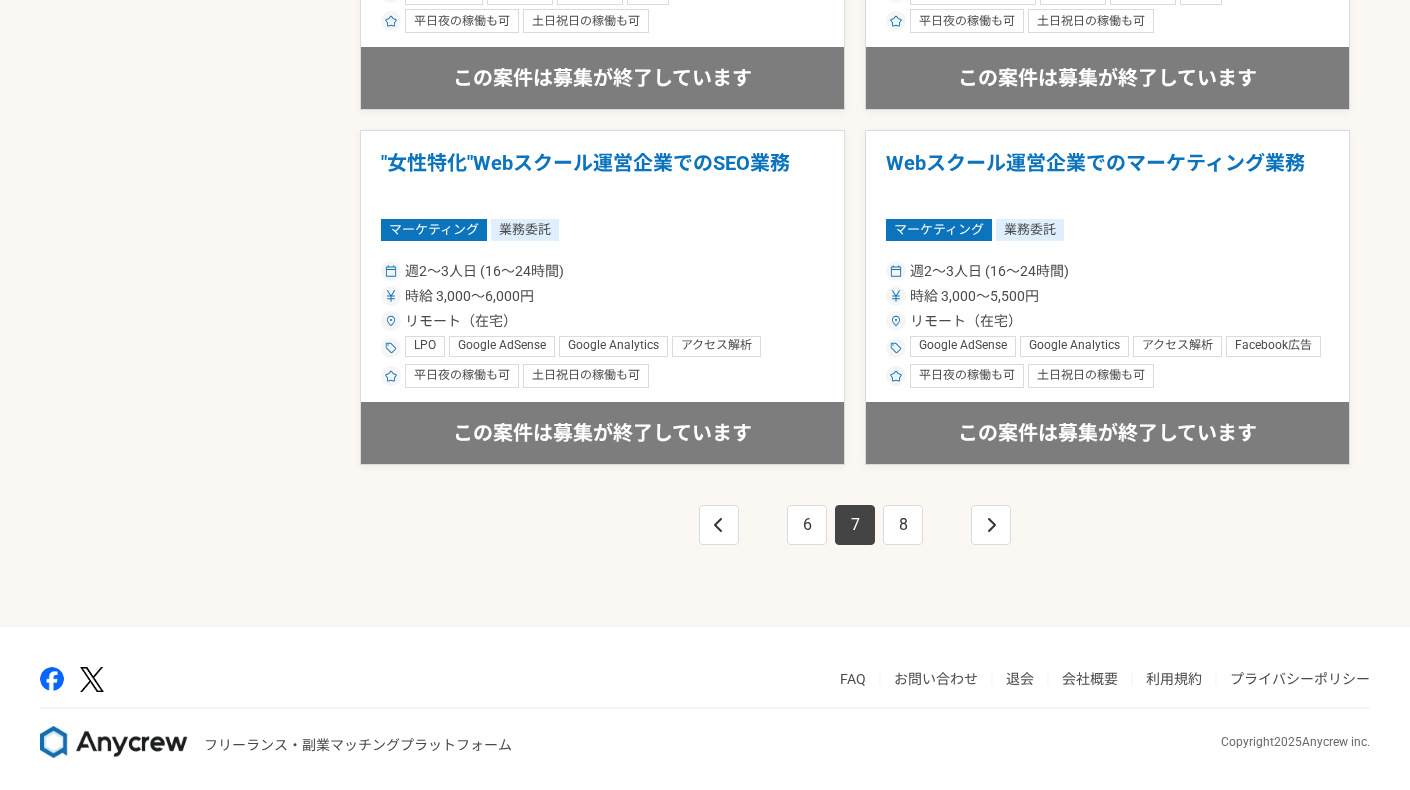 scroll, scrollTop: 3486, scrollLeft: 0, axis: vertical 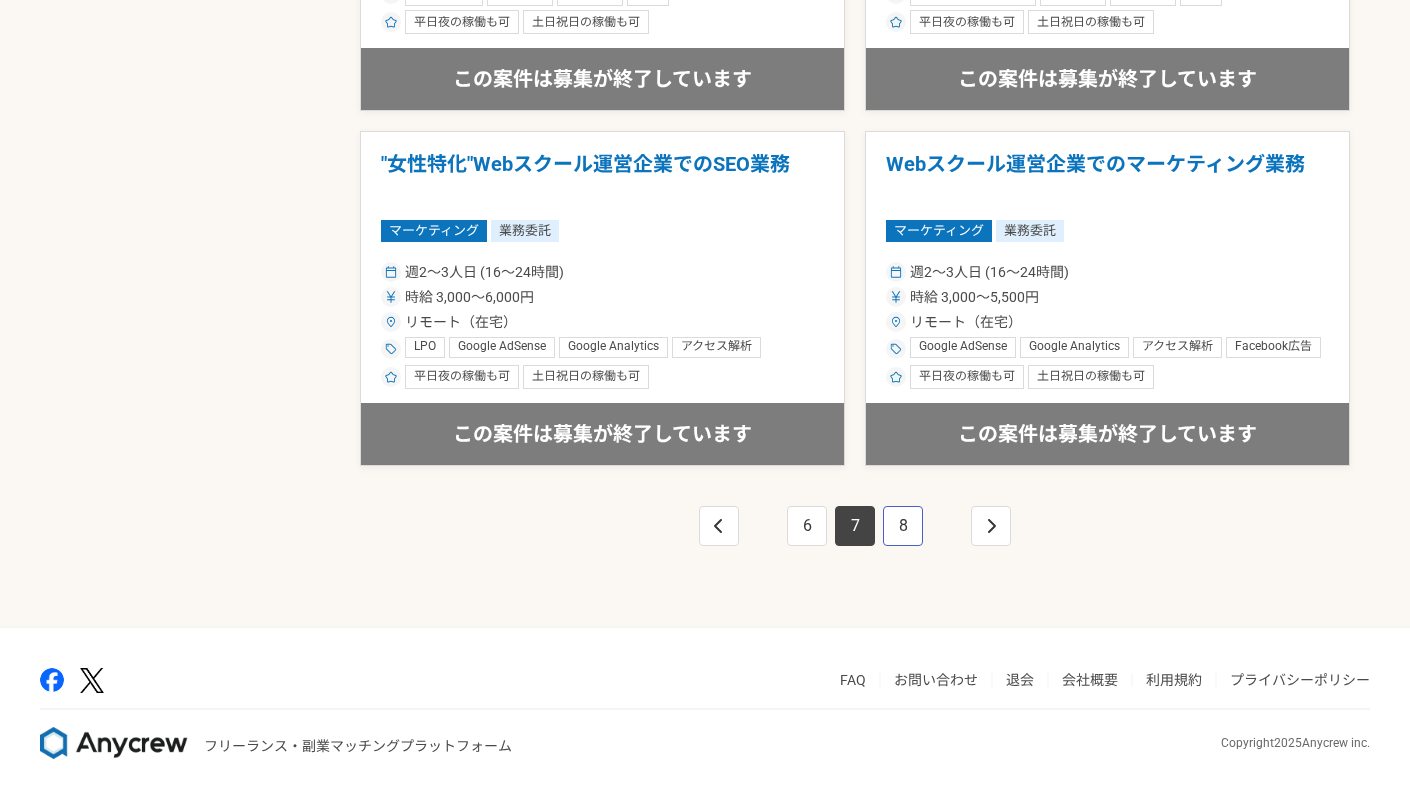 click on "8" at bounding box center [903, 526] 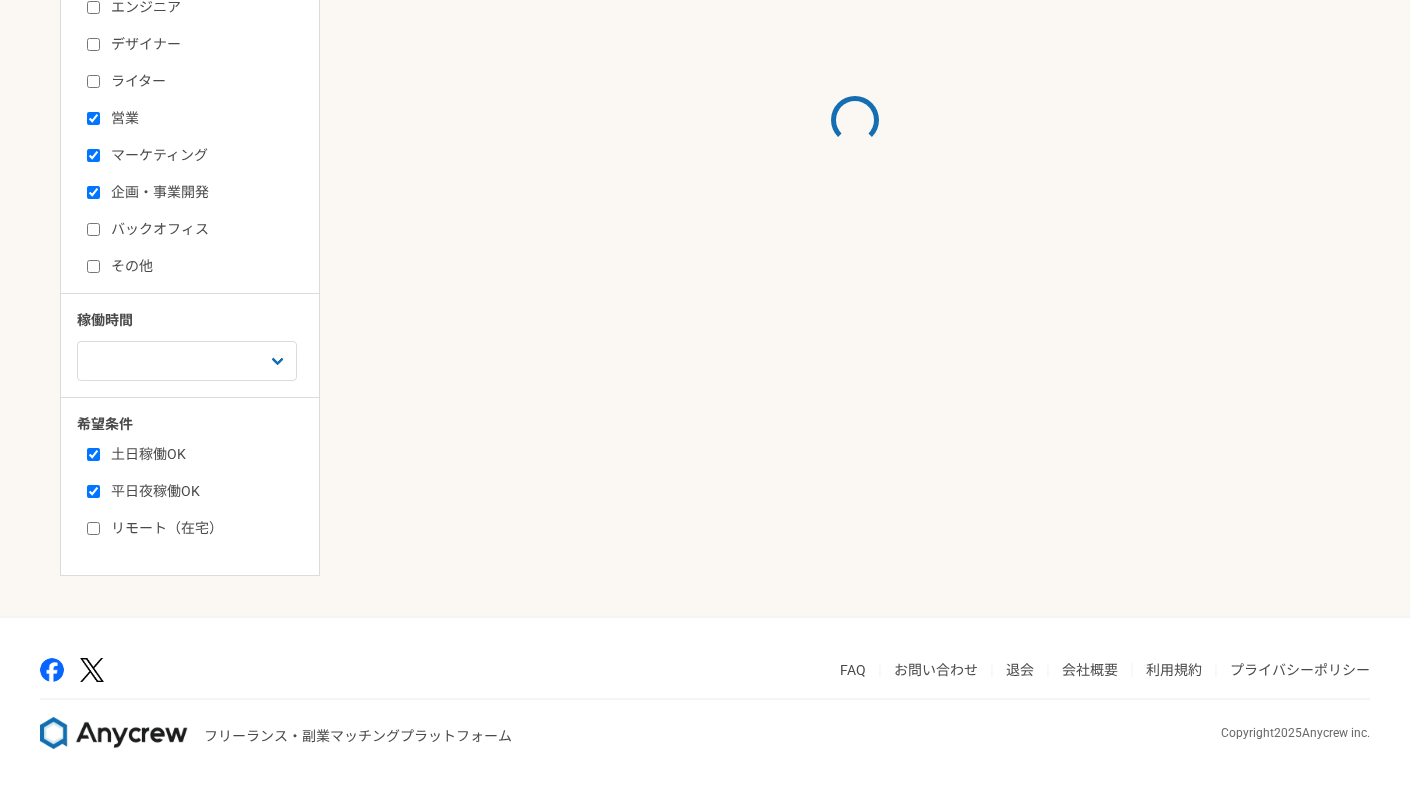 scroll, scrollTop: 0, scrollLeft: 0, axis: both 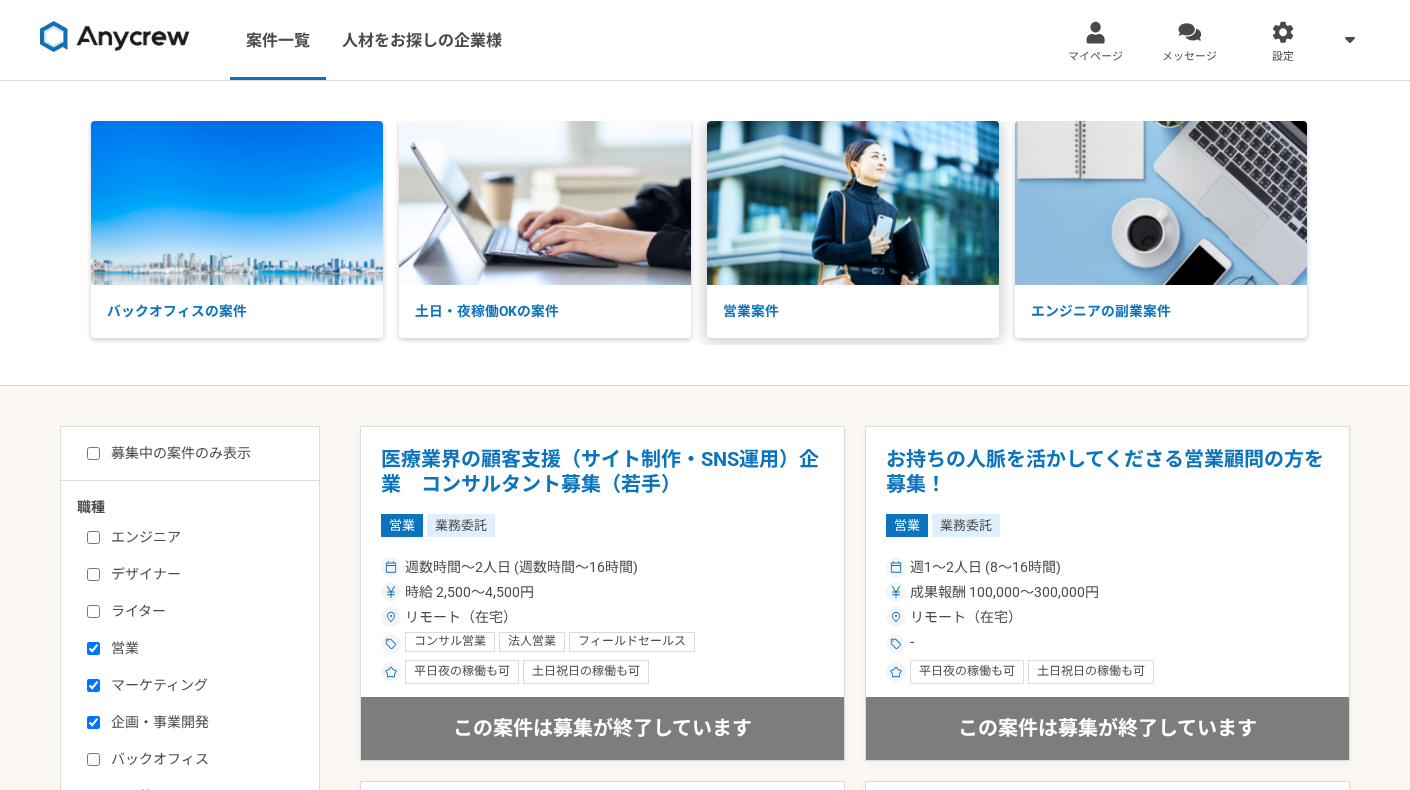 click at bounding box center [853, 203] 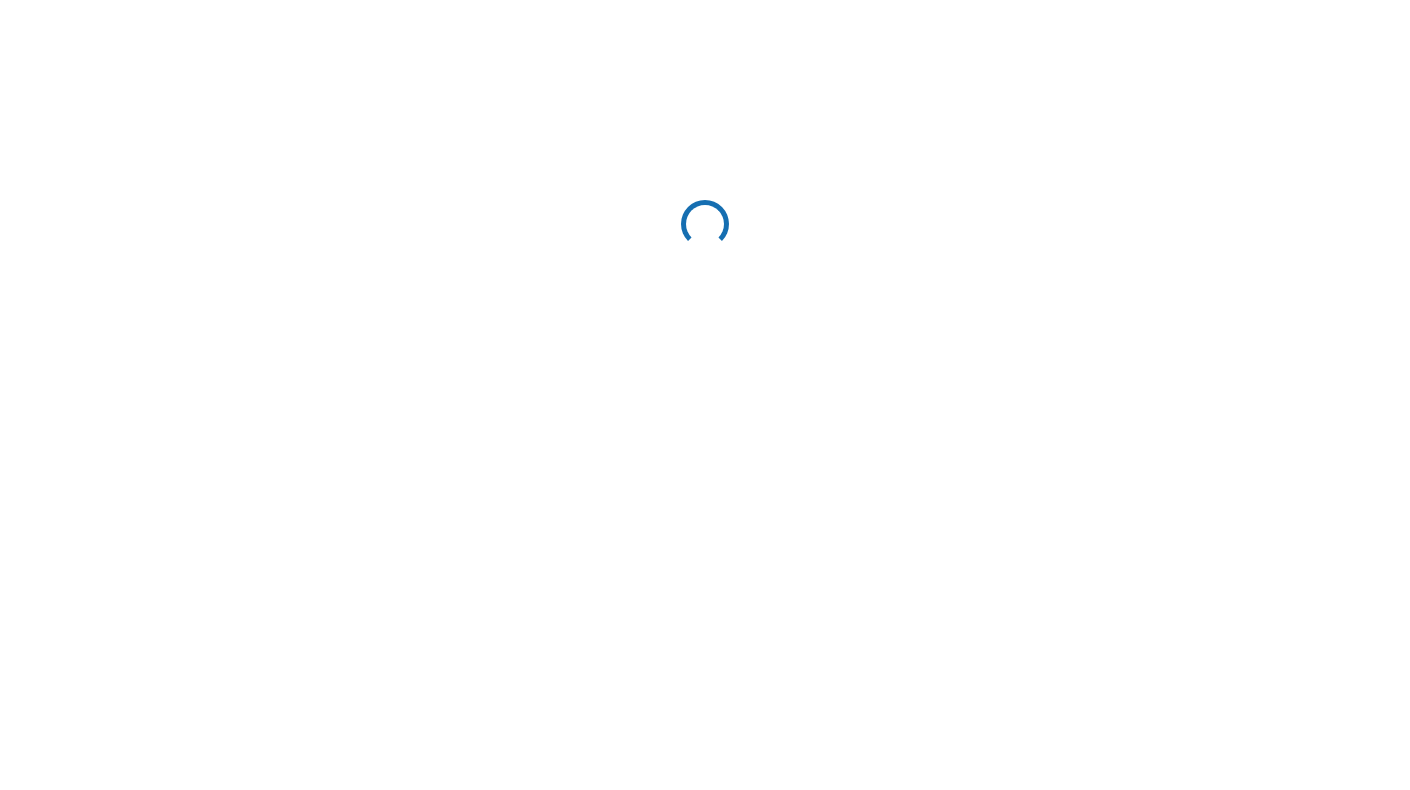 scroll, scrollTop: 0, scrollLeft: 0, axis: both 